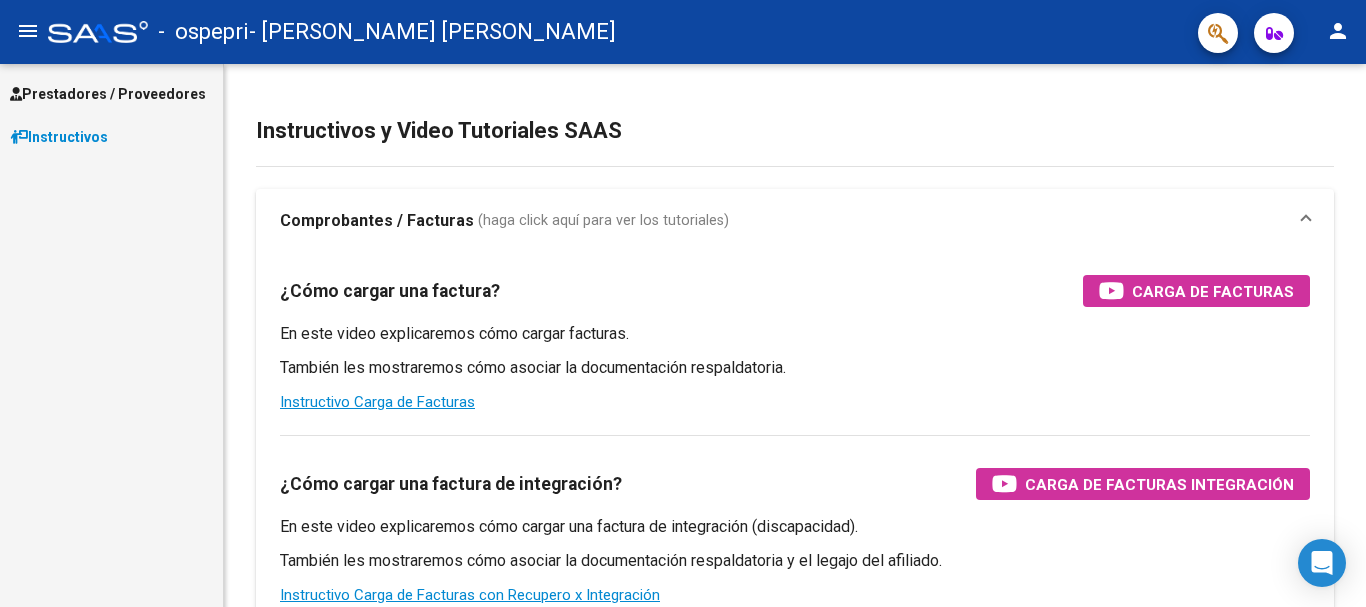 scroll, scrollTop: 0, scrollLeft: 0, axis: both 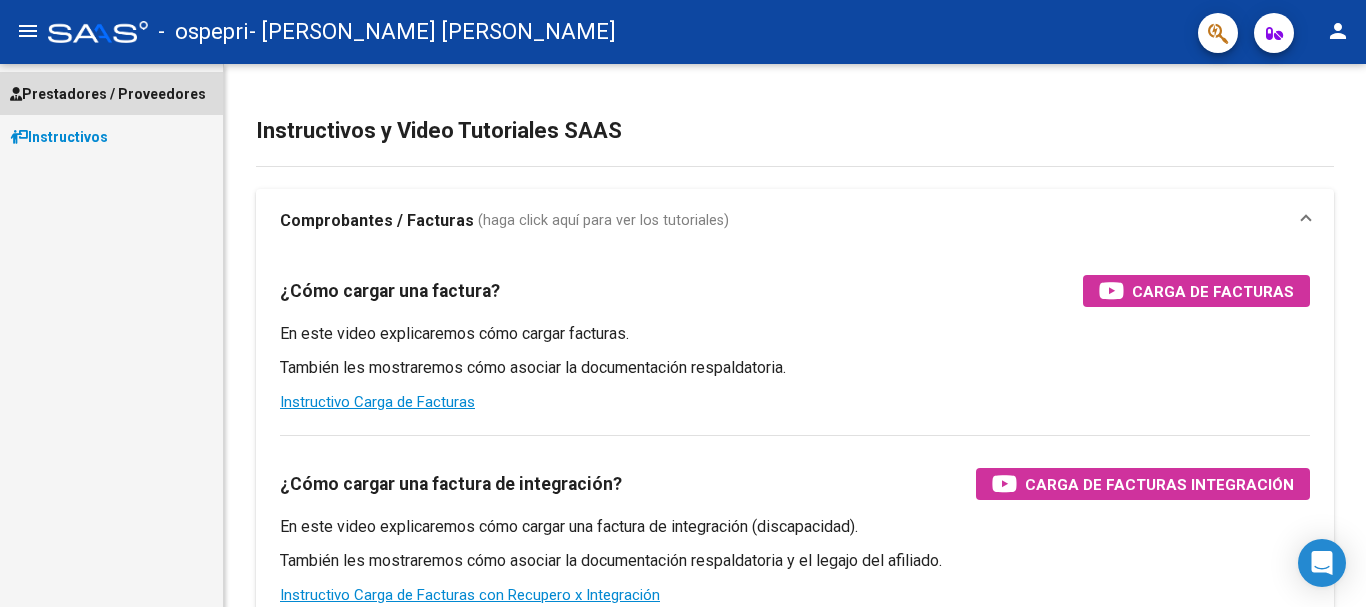 click on "Prestadores / Proveedores" at bounding box center [108, 94] 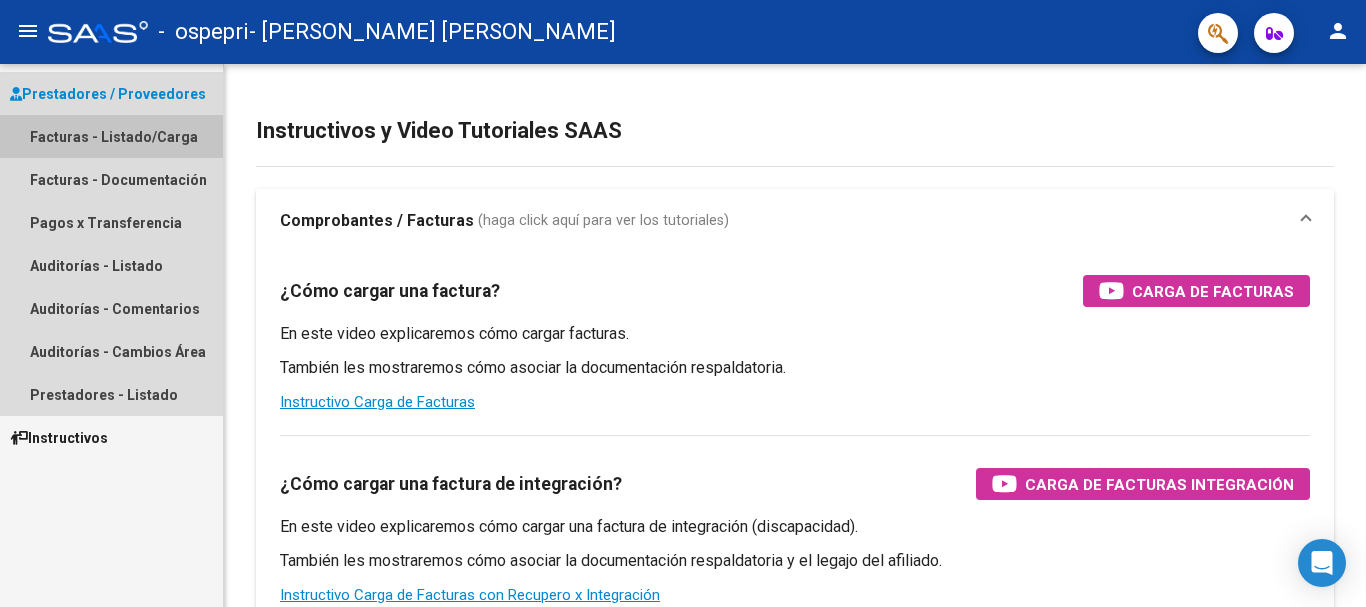 click on "Facturas - Listado/Carga" at bounding box center (111, 136) 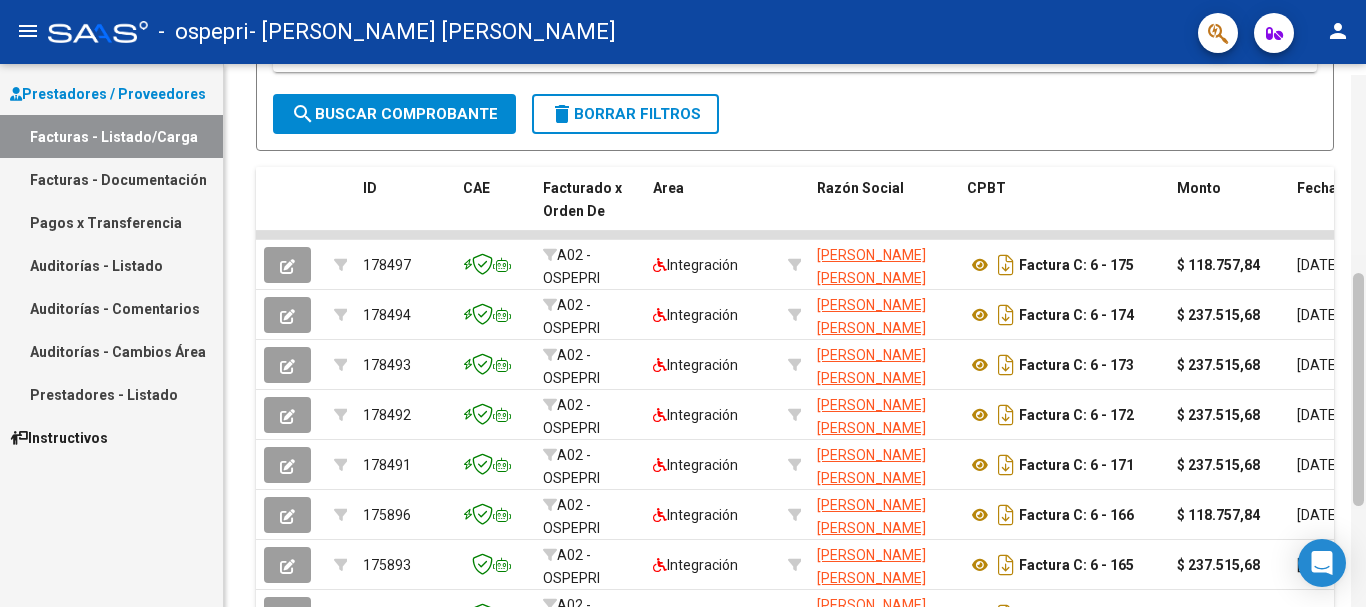 scroll, scrollTop: 464, scrollLeft: 0, axis: vertical 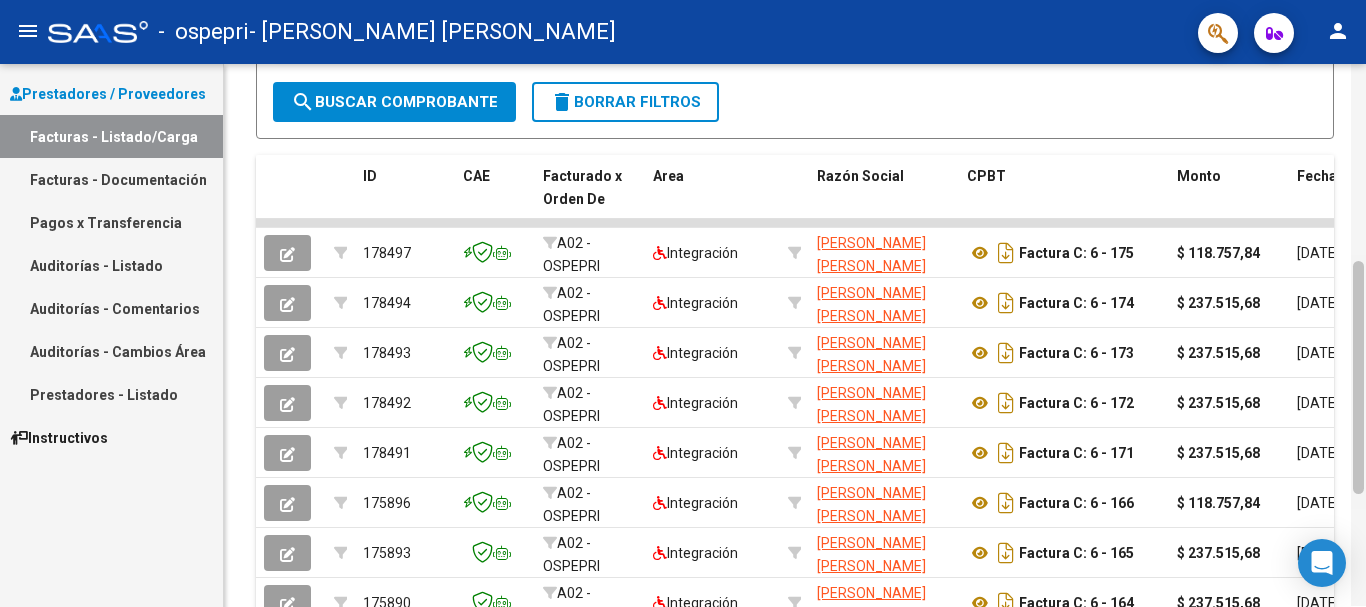 drag, startPoint x: 1359, startPoint y: 218, endPoint x: 1365, endPoint y: 516, distance: 298.0604 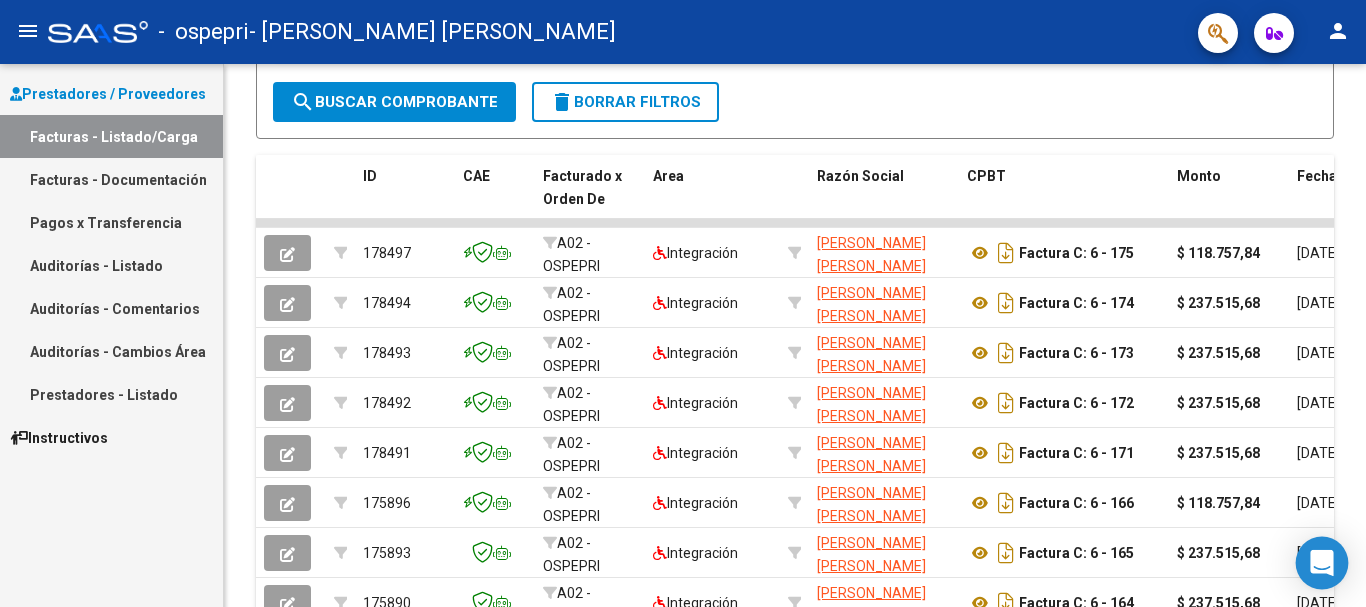 click at bounding box center [1322, 563] 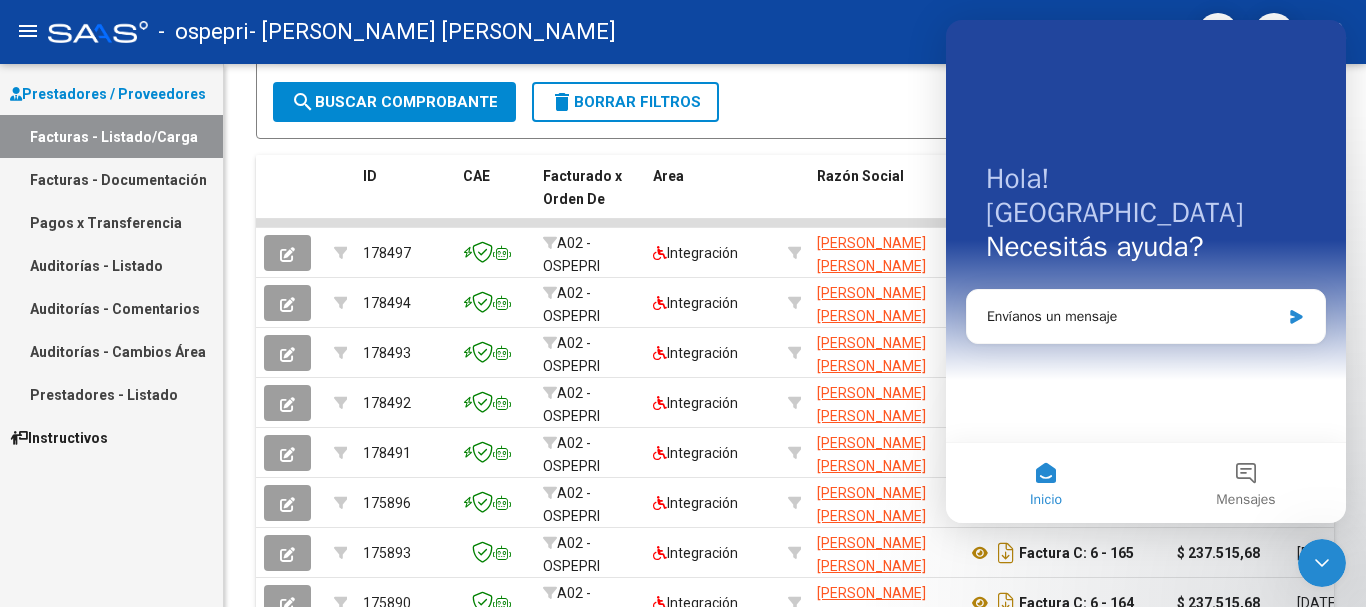scroll, scrollTop: 0, scrollLeft: 0, axis: both 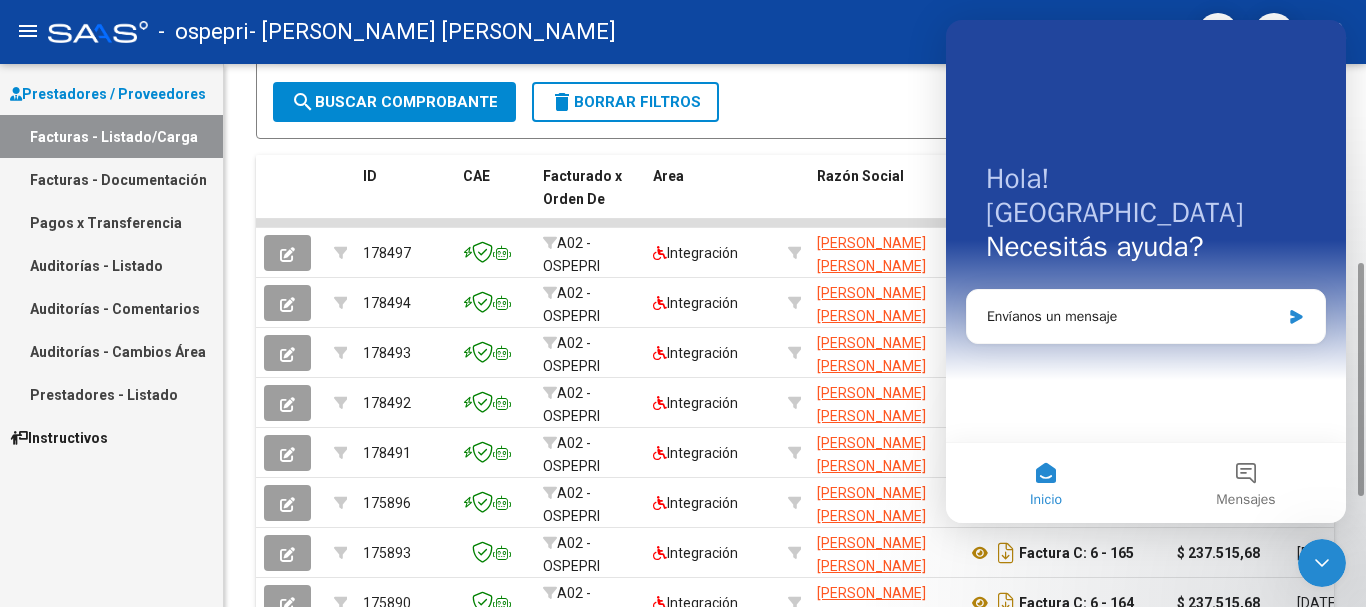 click on "Filtros Id Area Area Todos  Confirmado   Mostrar totalizadores   FILTROS DEL COMPROBANTE  Comprobante Tipo Comprobante Tipo Start date – Fec. Comprobante Desde / Hasta Días Emisión Desde(cant. días) Días Emisión Hasta(cant. días) CUIT / Razón Social Pto. Venta Nro. Comprobante Código SSS CAE Válido CAE Válido Todos  Cargado Módulo Hosp. Todos  Tiene facturacion Apócrifa Hospital Refes  FILTROS DE INTEGRACION  Período De Prestación Campos del Archivo de Rendición Devuelto x SSS (dr_envio) Todos  Rendido x SSS (dr_envio) Tipo de Registro Tipo de Registro Período Presentación Período Presentación Campos del Legajo Asociado (preaprobación) Afiliado Legajo (cuil/nombre) Todos  Solo facturas preaprobadas  MAS FILTROS  Todos  Con Doc. Respaldatoria Todos  Con Trazabilidad Todos  Asociado a Expediente Sur Auditoría Auditoría Auditoría Id Start date – Auditoría Confirmada Desde / Hasta Start date – Fec. Rec. Desde / Hasta Start date – Fec. Creado Desde / Hasta Start date – Op Estado" 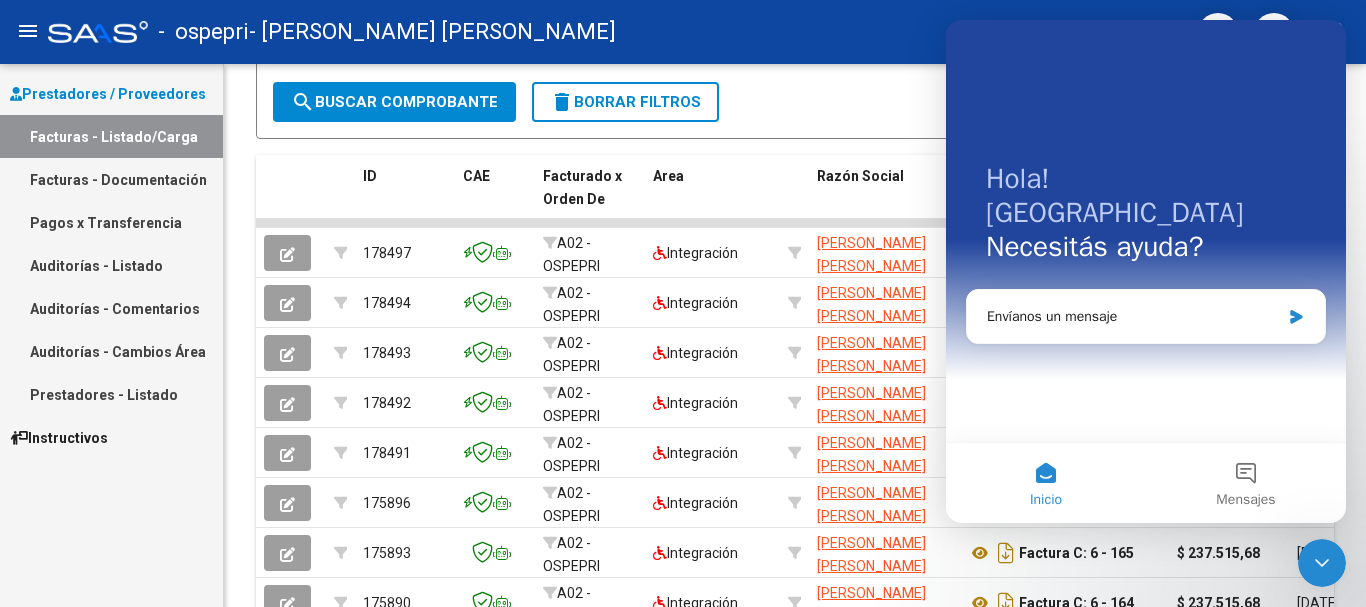 click on "Inicio" at bounding box center [1046, 483] 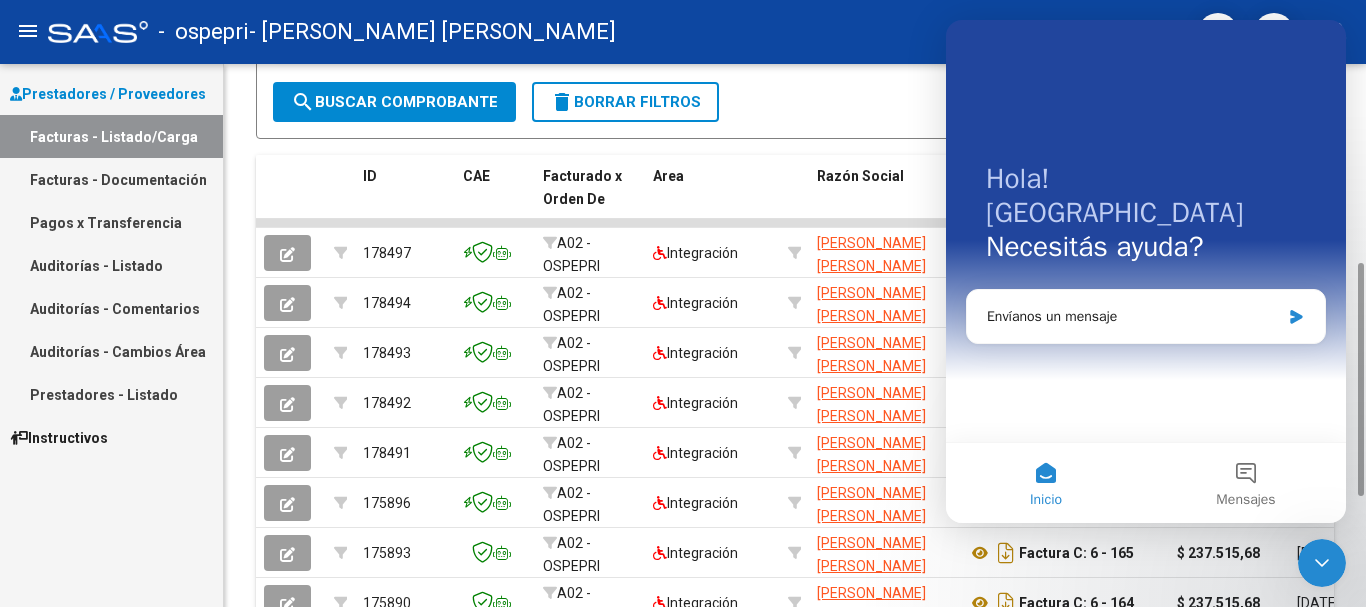 click on "Filtros Id Area Area Todos  Confirmado   Mostrar totalizadores   FILTROS DEL COMPROBANTE  Comprobante Tipo Comprobante Tipo Start date – Fec. Comprobante Desde / Hasta Días Emisión Desde(cant. días) Días Emisión Hasta(cant. días) CUIT / Razón Social Pto. Venta Nro. Comprobante Código SSS CAE Válido CAE Válido Todos  Cargado Módulo Hosp. Todos  Tiene facturacion Apócrifa Hospital Refes  FILTROS DE INTEGRACION  Período De Prestación Campos del Archivo de Rendición Devuelto x SSS (dr_envio) Todos  Rendido x SSS (dr_envio) Tipo de Registro Tipo de Registro Período Presentación Período Presentación Campos del Legajo Asociado (preaprobación) Afiliado Legajo (cuil/nombre) Todos  Solo facturas preaprobadas  MAS FILTROS  Todos  Con Doc. Respaldatoria Todos  Con Trazabilidad Todos  Asociado a Expediente Sur Auditoría Auditoría Auditoría Id Start date – Auditoría Confirmada Desde / Hasta Start date – Fec. Rec. Desde / Hasta Start date – Fec. Creado Desde / Hasta Start date – Op Estado" 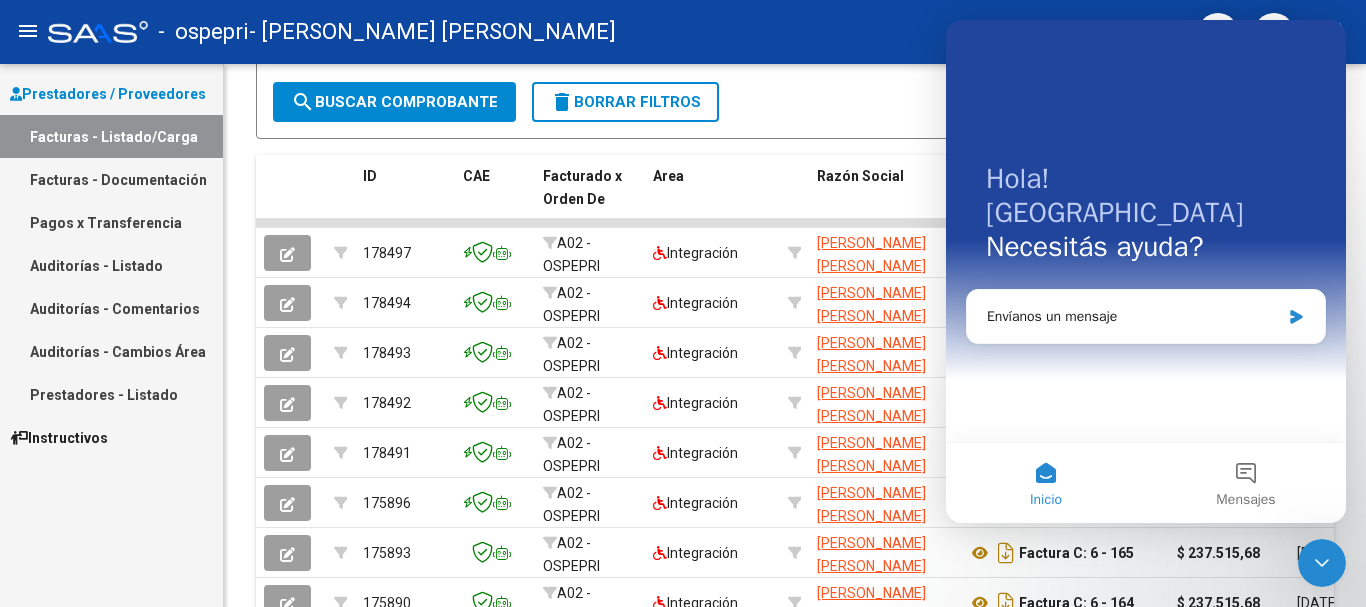 click 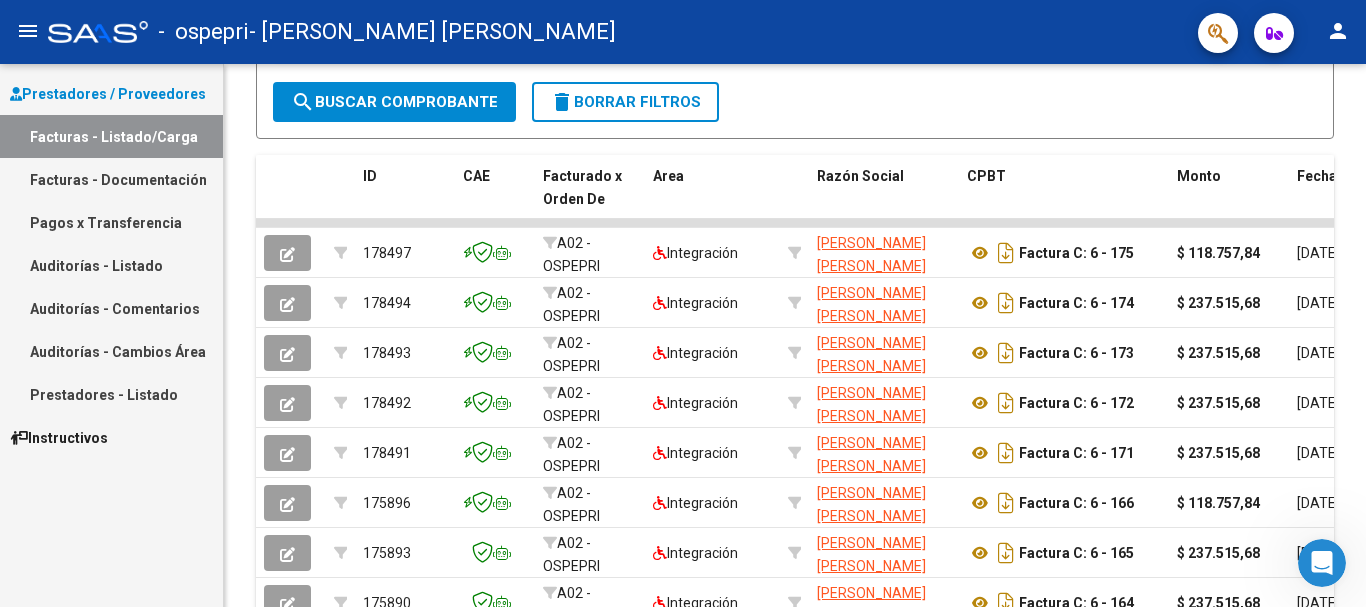 scroll, scrollTop: 0, scrollLeft: 0, axis: both 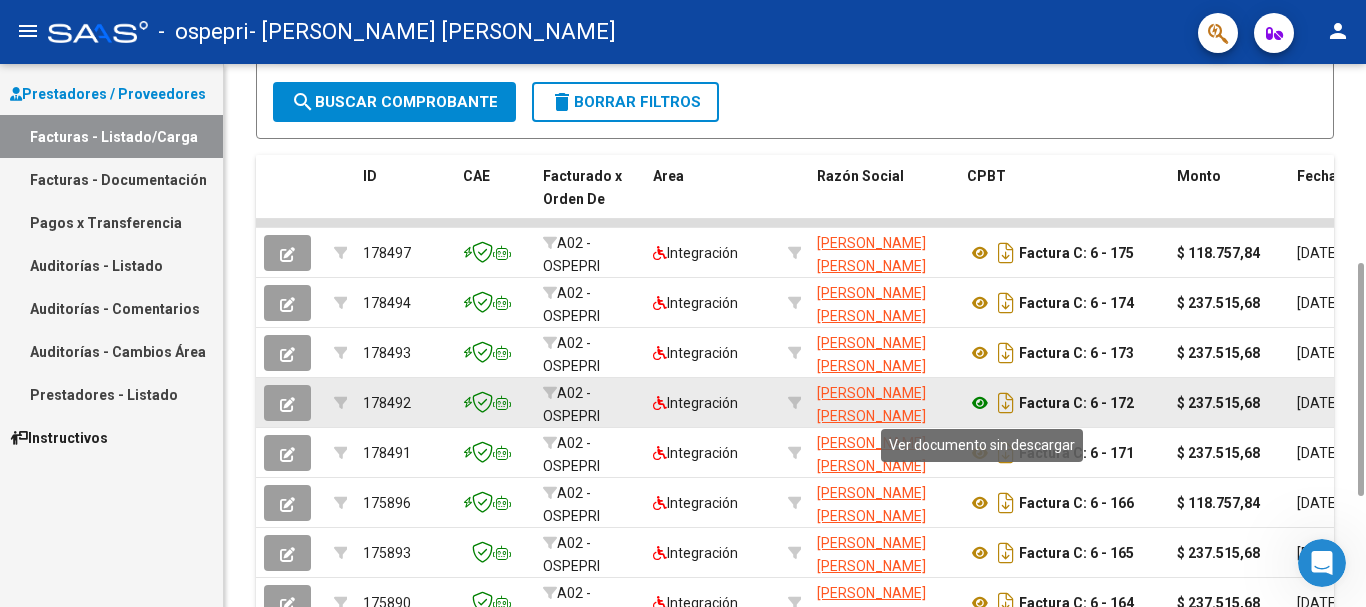 click 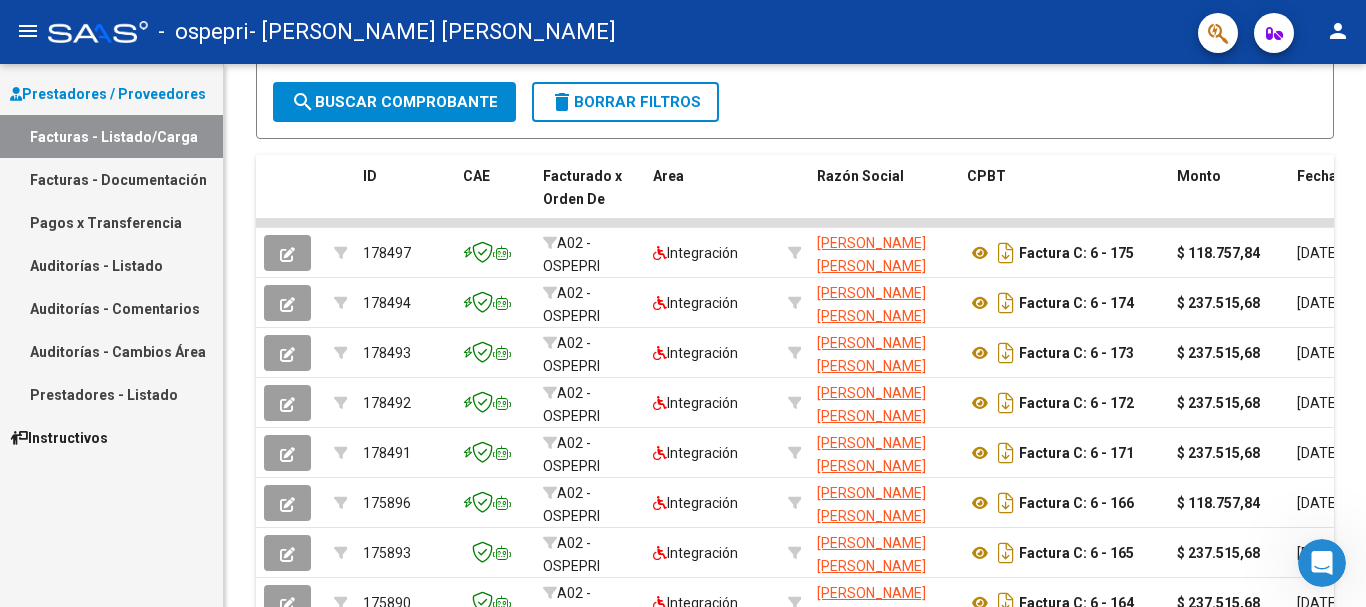 click on "Auditorías - Comentarios" at bounding box center (111, 308) 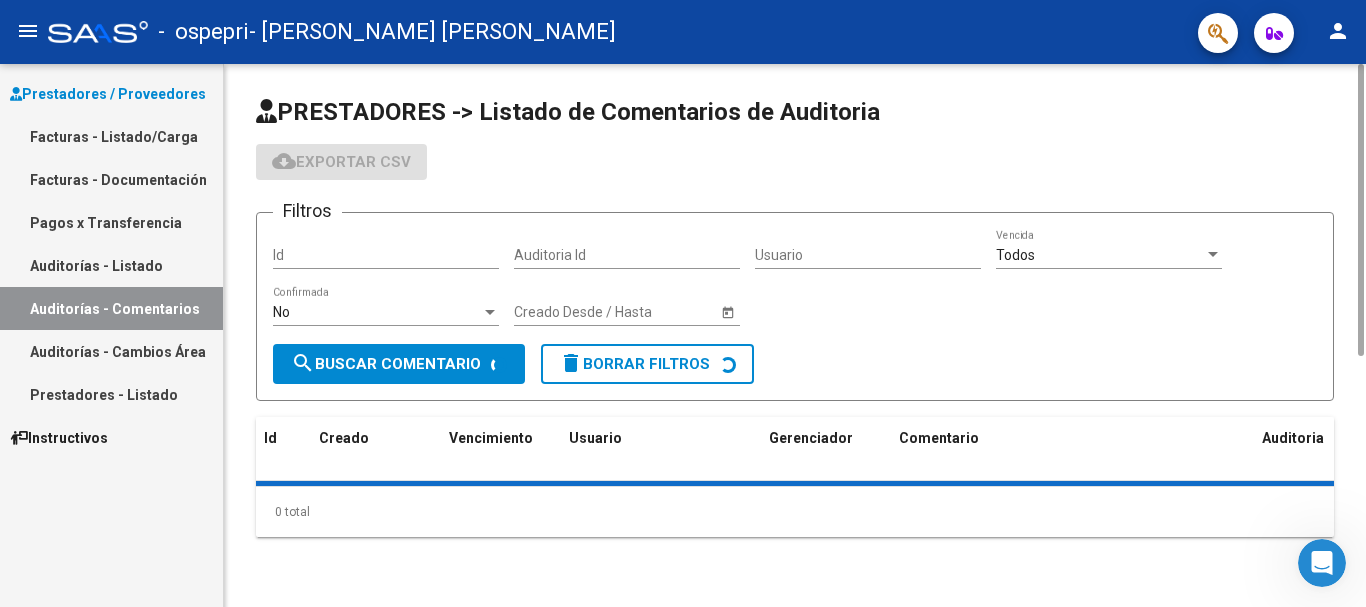 scroll, scrollTop: 0, scrollLeft: 0, axis: both 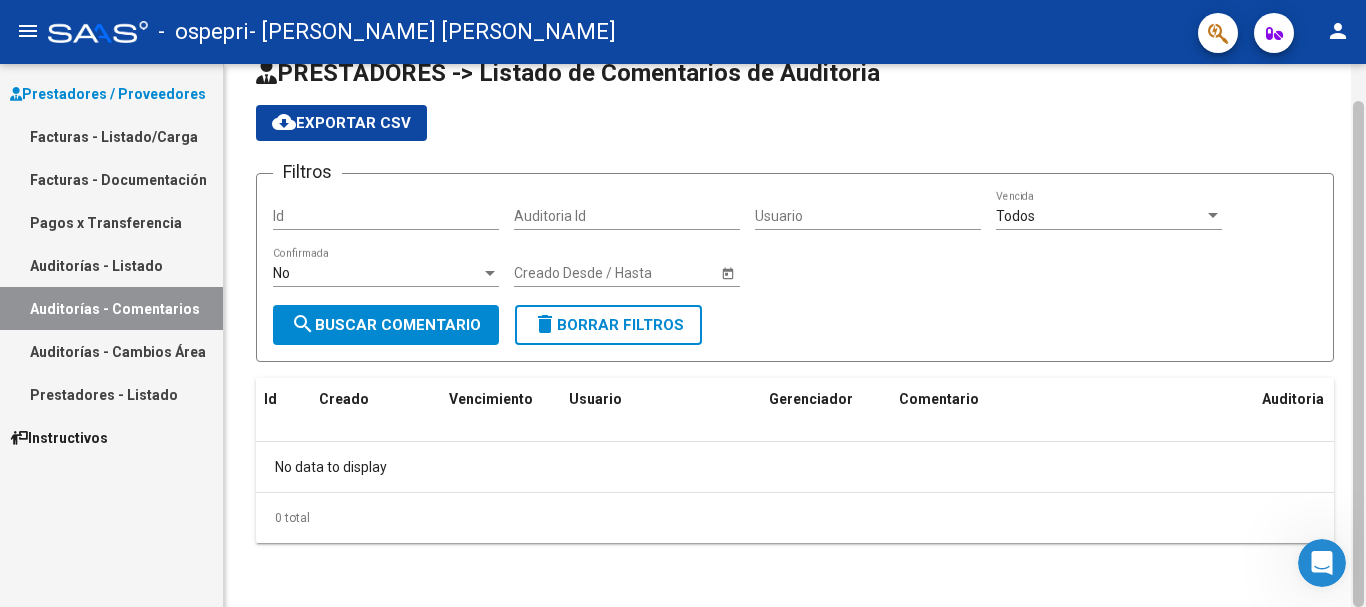 drag, startPoint x: 1365, startPoint y: 127, endPoint x: 1365, endPoint y: 261, distance: 134 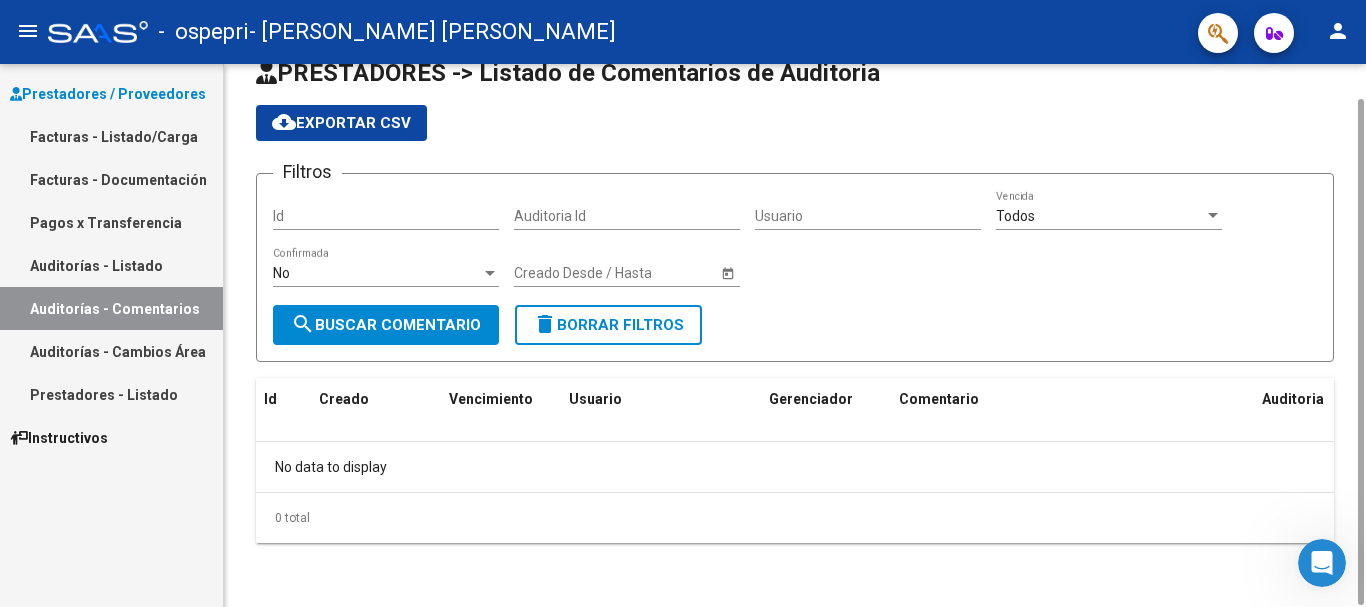 scroll, scrollTop: 39, scrollLeft: 0, axis: vertical 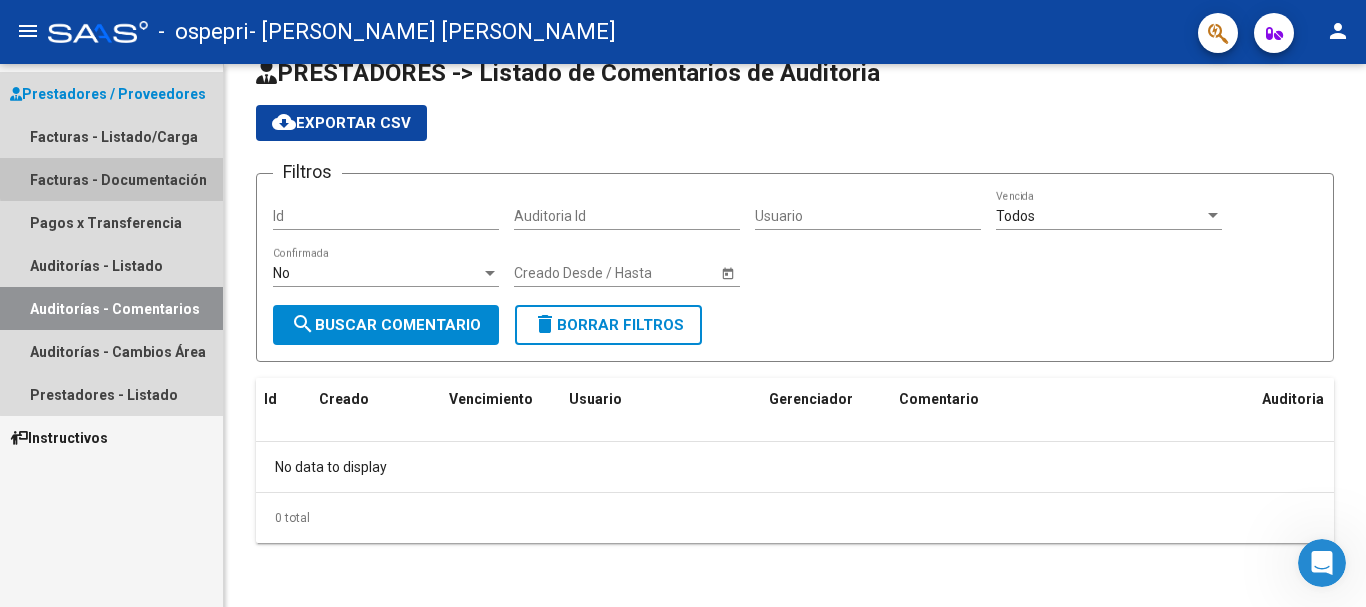 click on "Facturas - Documentación" at bounding box center [111, 179] 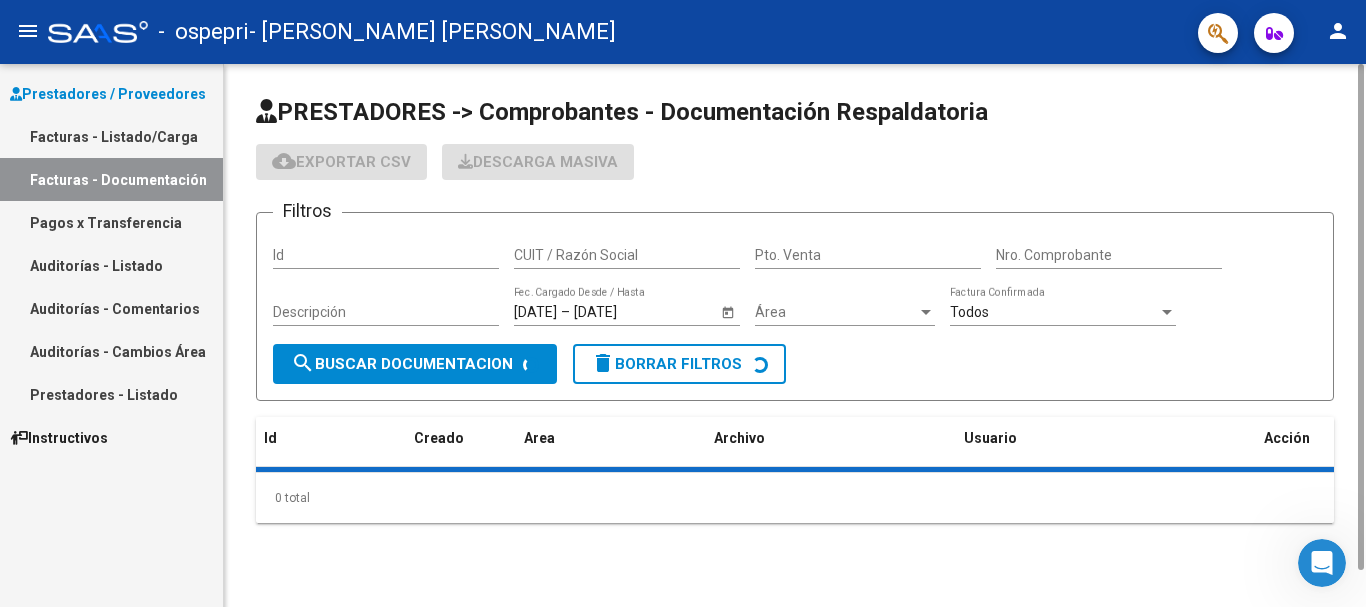 scroll, scrollTop: 0, scrollLeft: 0, axis: both 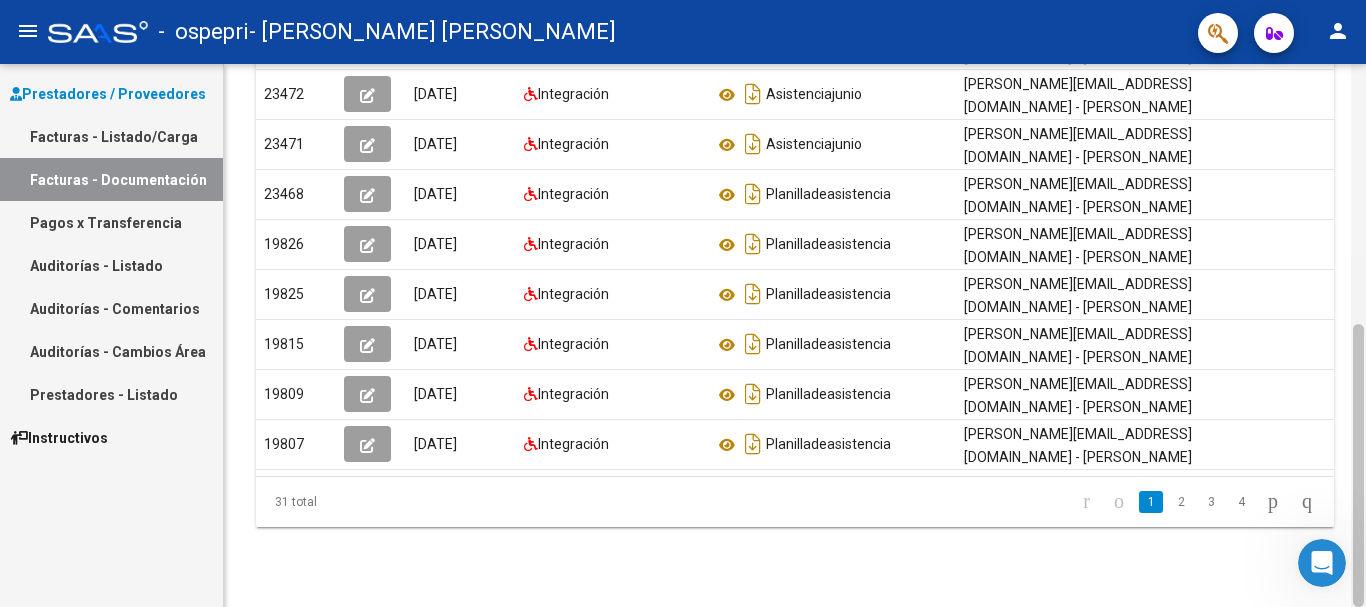 drag, startPoint x: 1364, startPoint y: 154, endPoint x: 1355, endPoint y: 80, distance: 74.54529 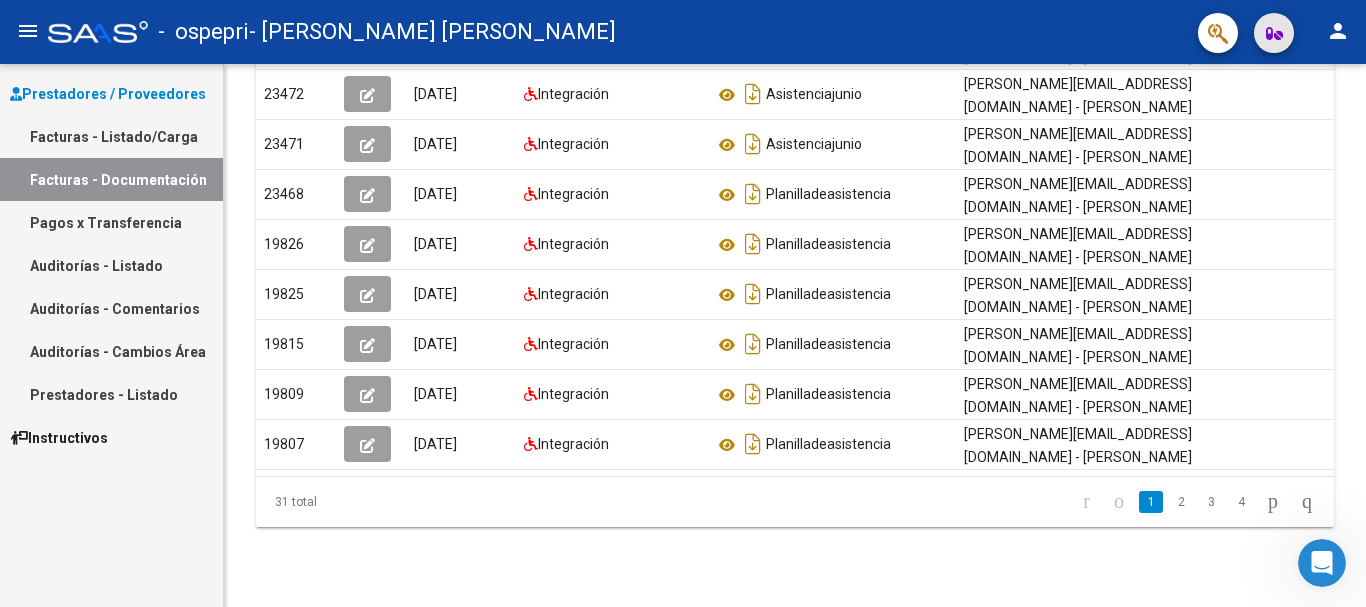 click 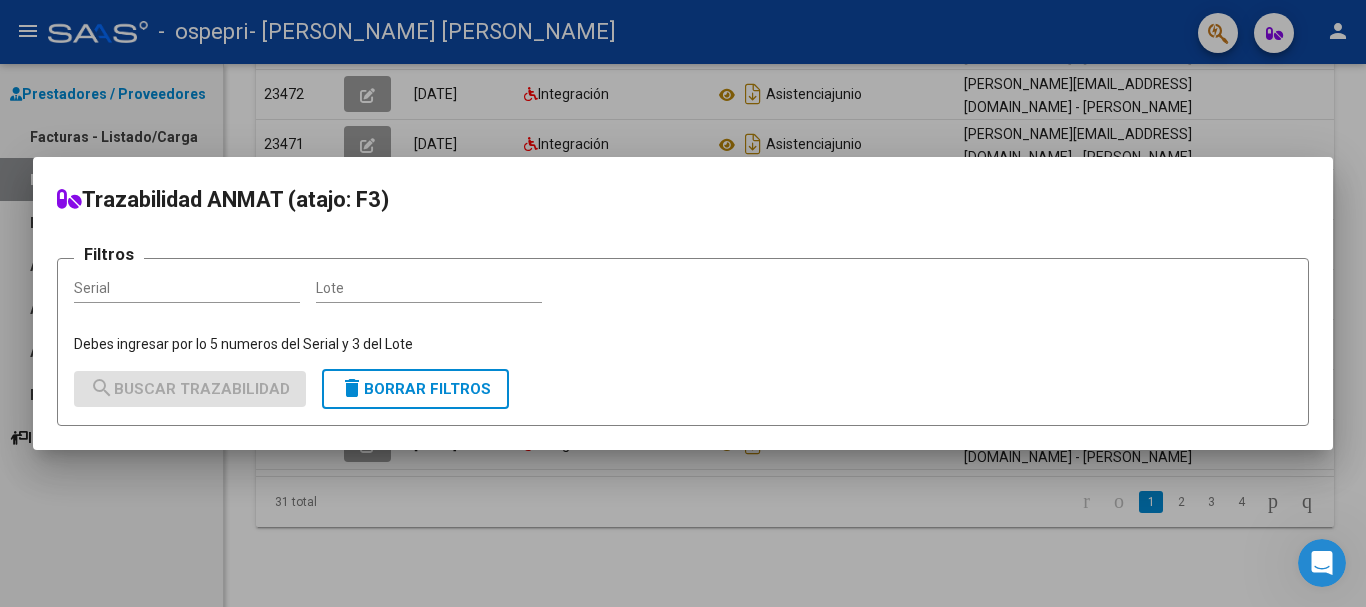 click at bounding box center [683, 303] 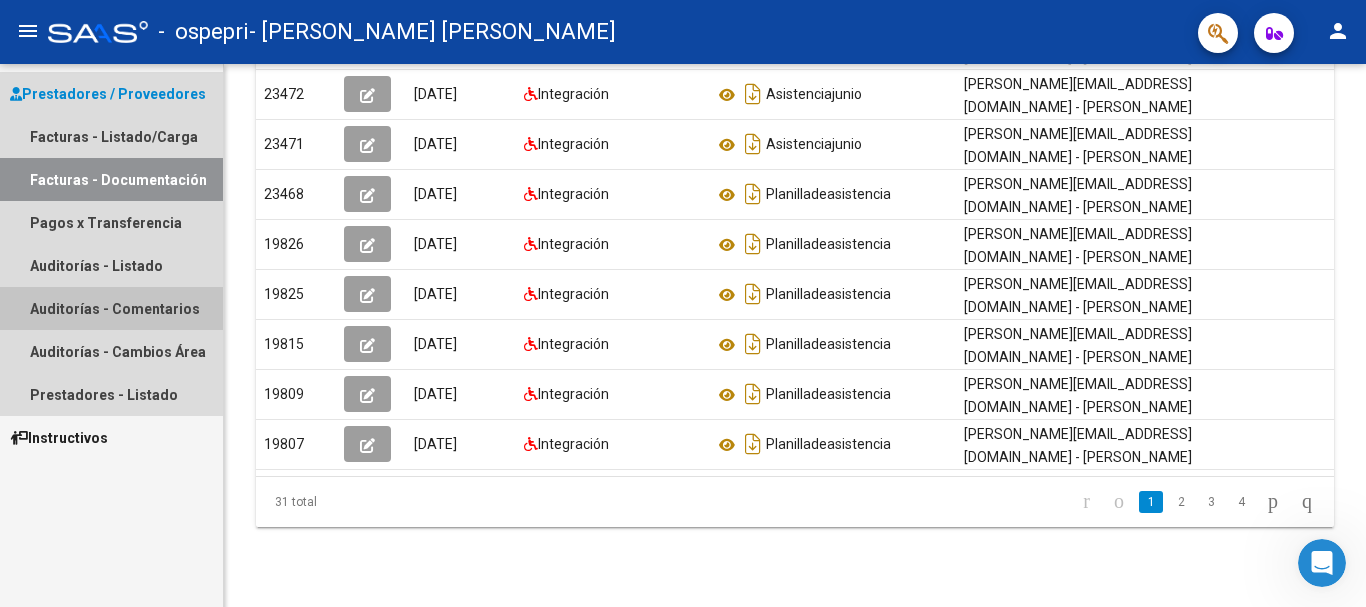click on "Auditorías - Comentarios" at bounding box center (111, 308) 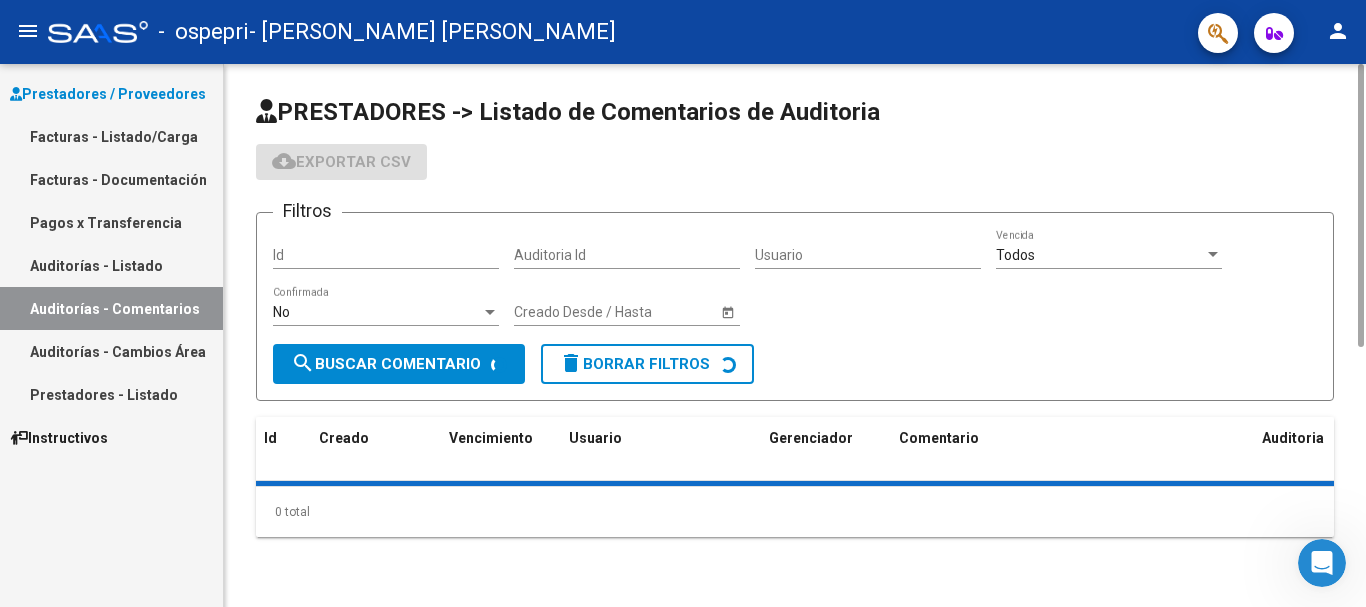 scroll, scrollTop: 0, scrollLeft: 0, axis: both 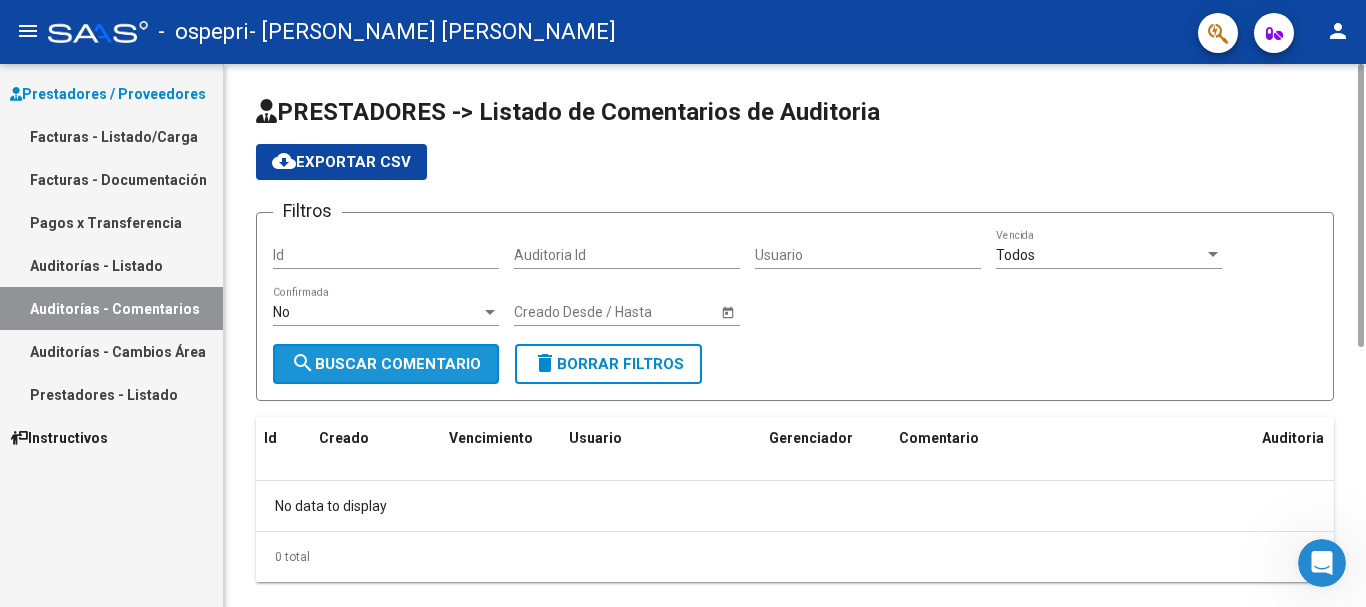 click on "search  Buscar Comentario" 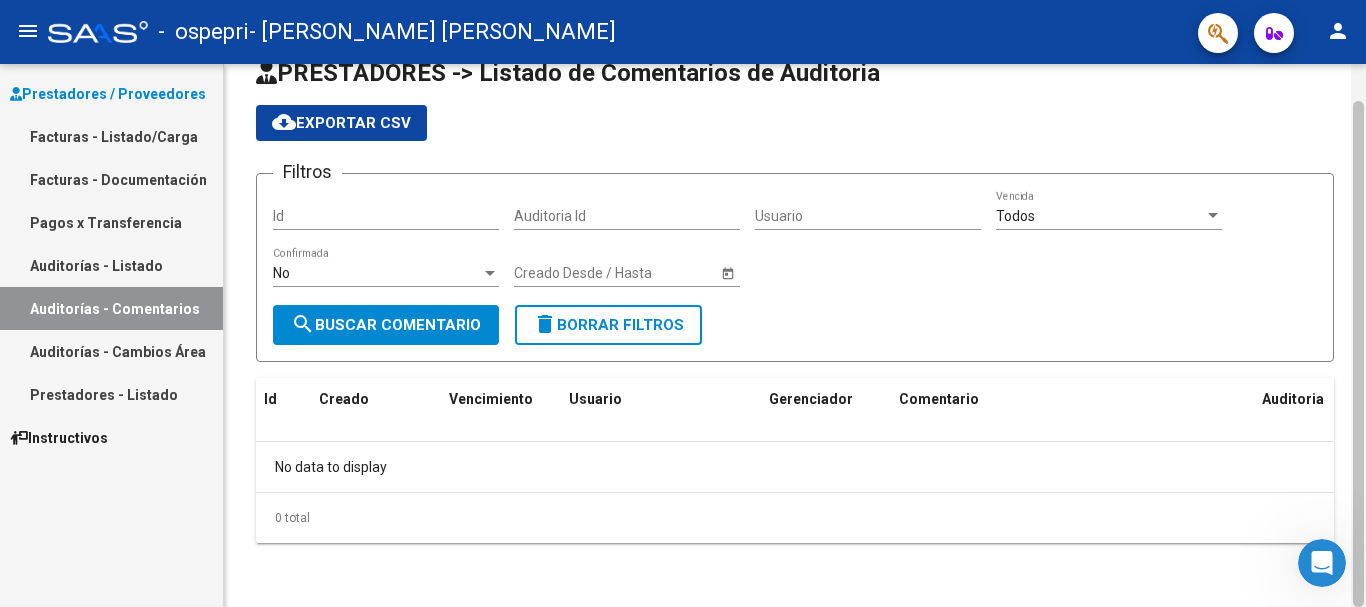 scroll, scrollTop: 0, scrollLeft: 0, axis: both 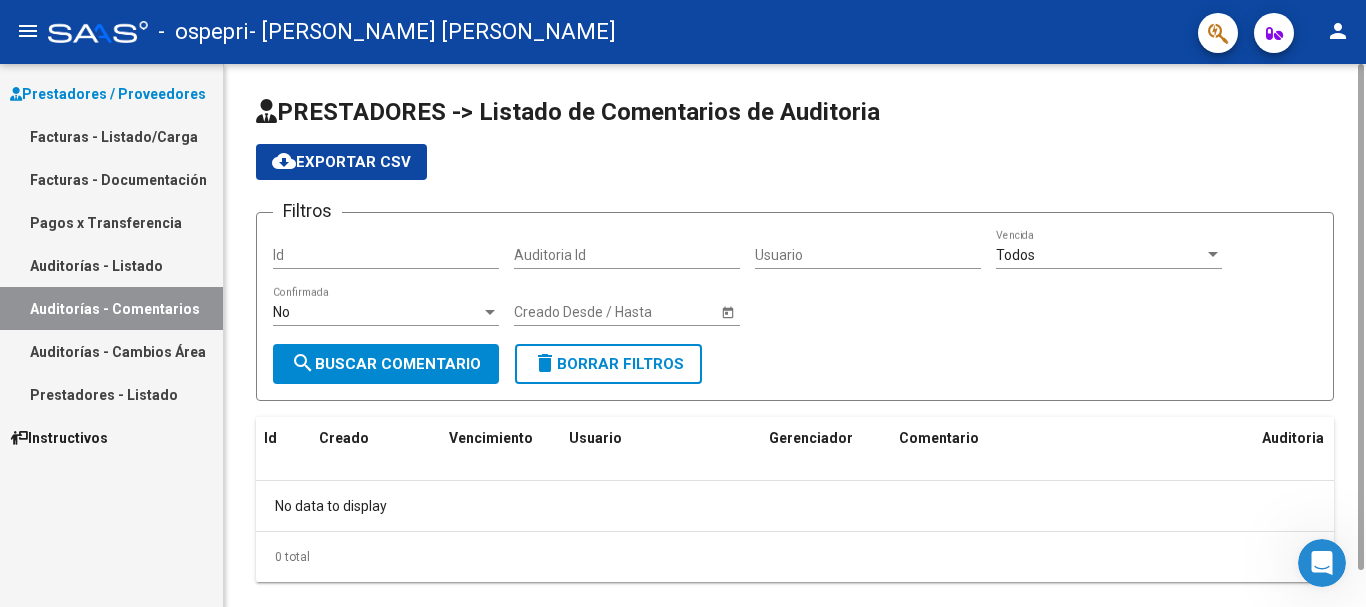 drag, startPoint x: 1362, startPoint y: 213, endPoint x: 1350, endPoint y: 83, distance: 130.55267 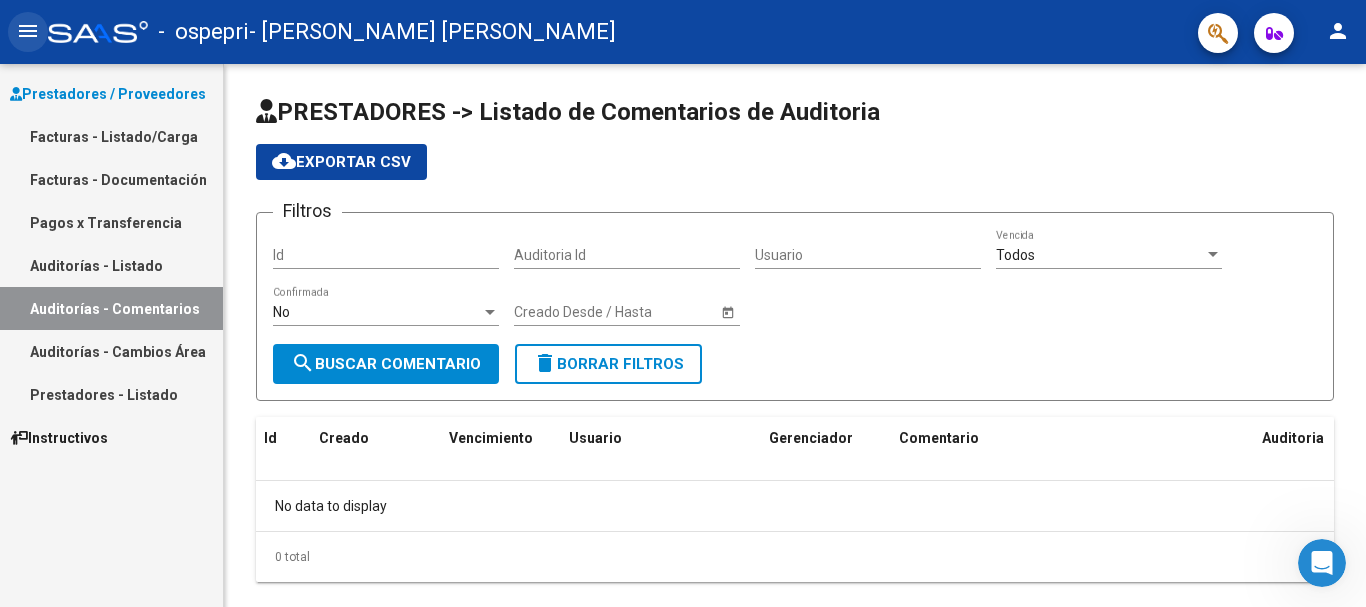 click on "menu" 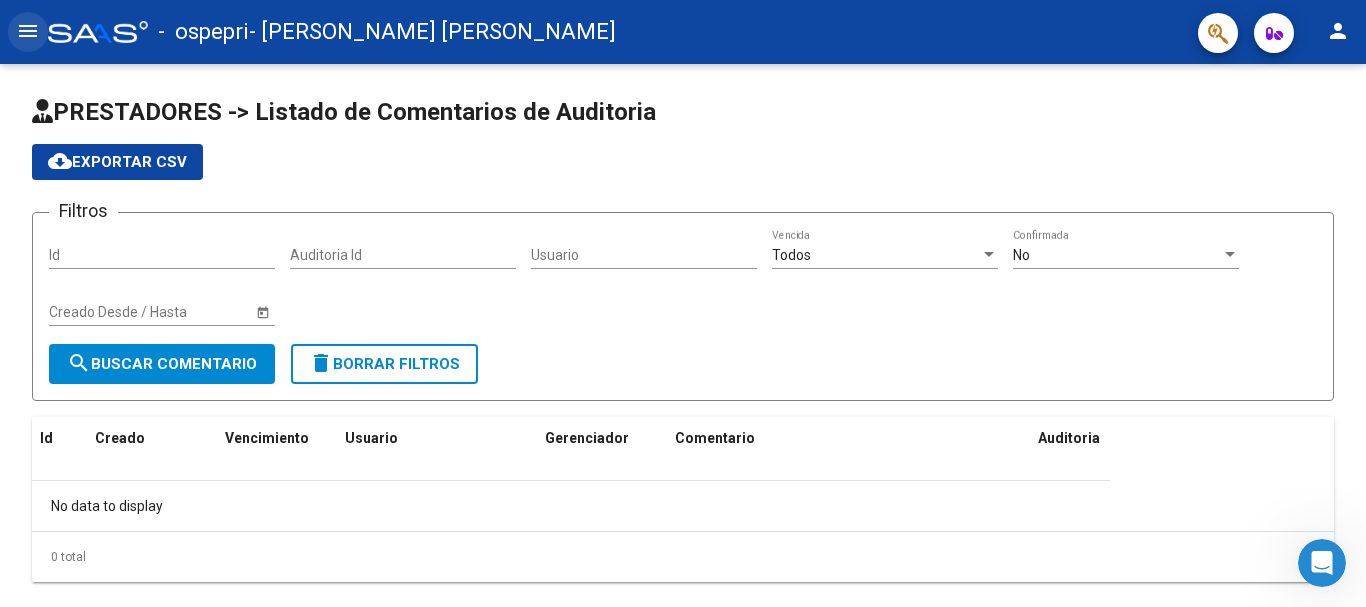click on "menu" 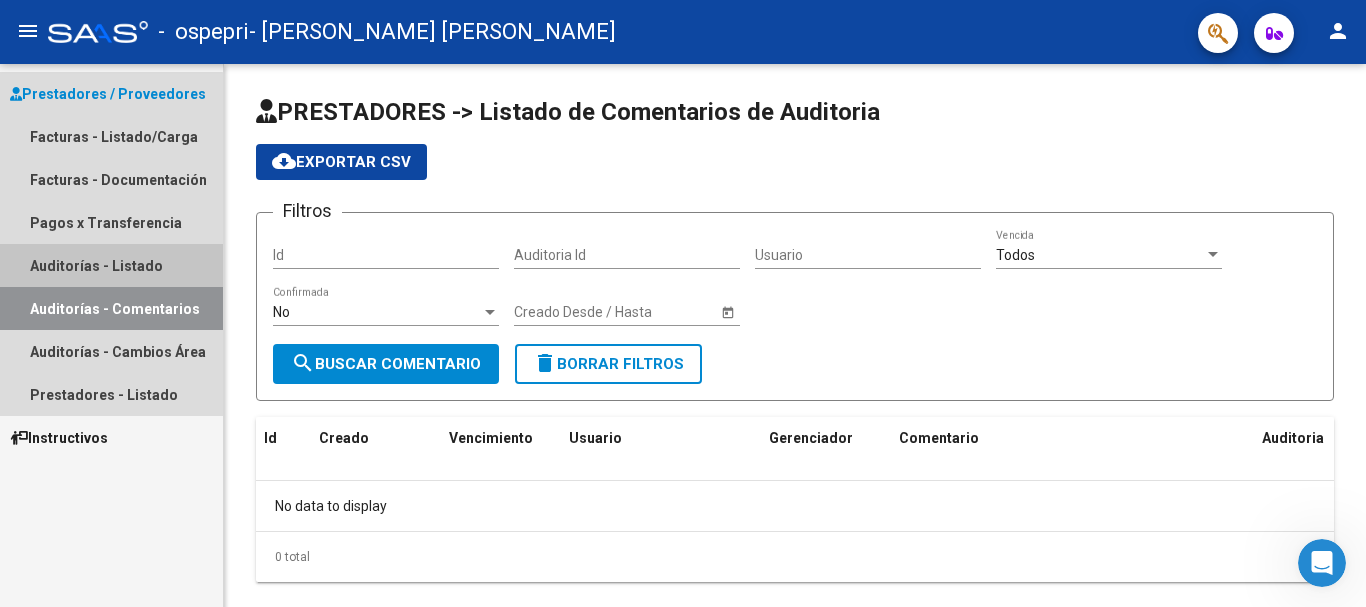 click on "Auditorías - Listado" at bounding box center (111, 265) 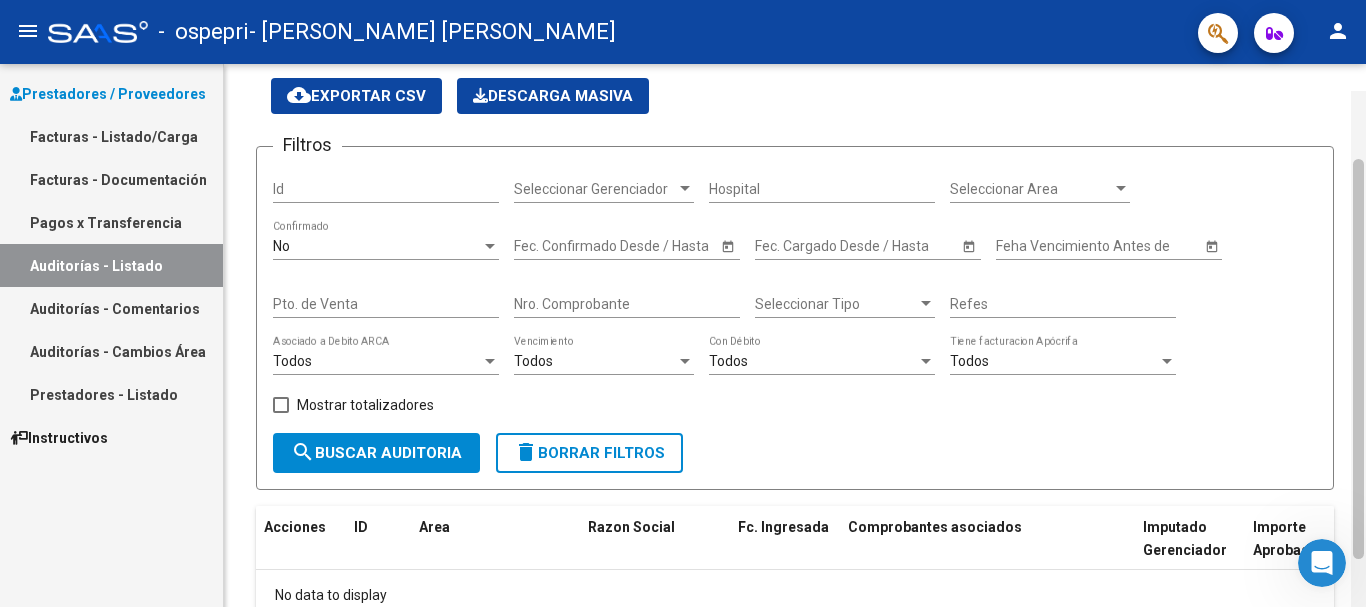 scroll, scrollTop: 0, scrollLeft: 0, axis: both 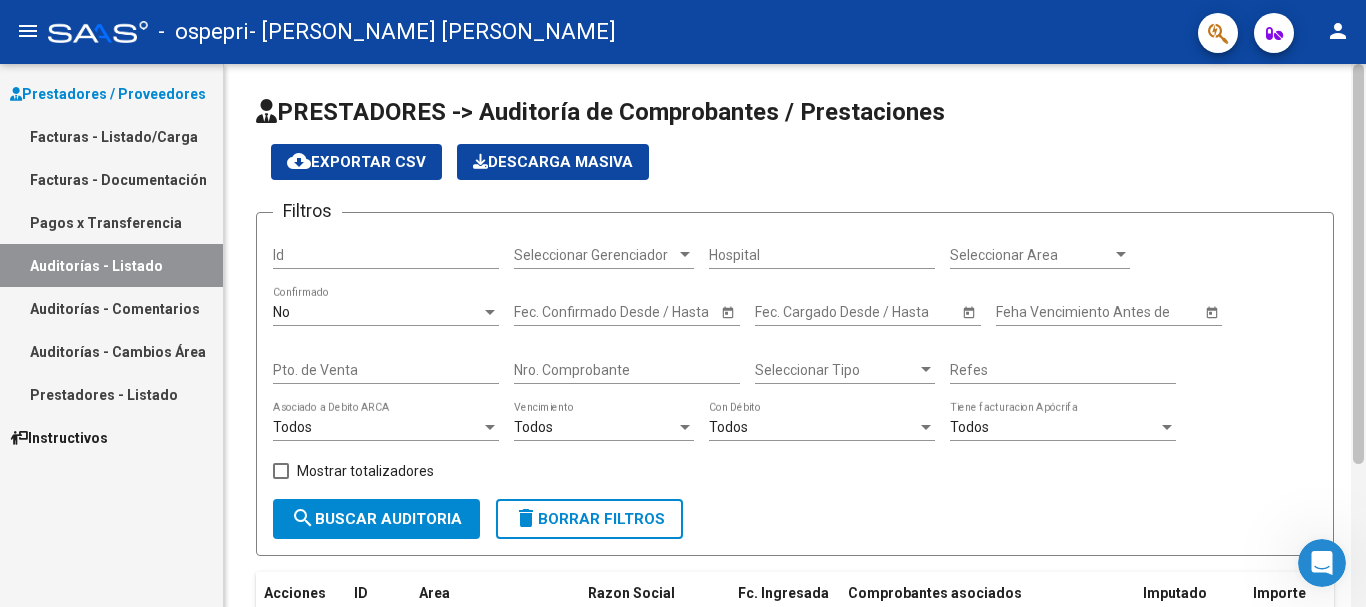 drag, startPoint x: 1361, startPoint y: 101, endPoint x: 1354, endPoint y: 67, distance: 34.713108 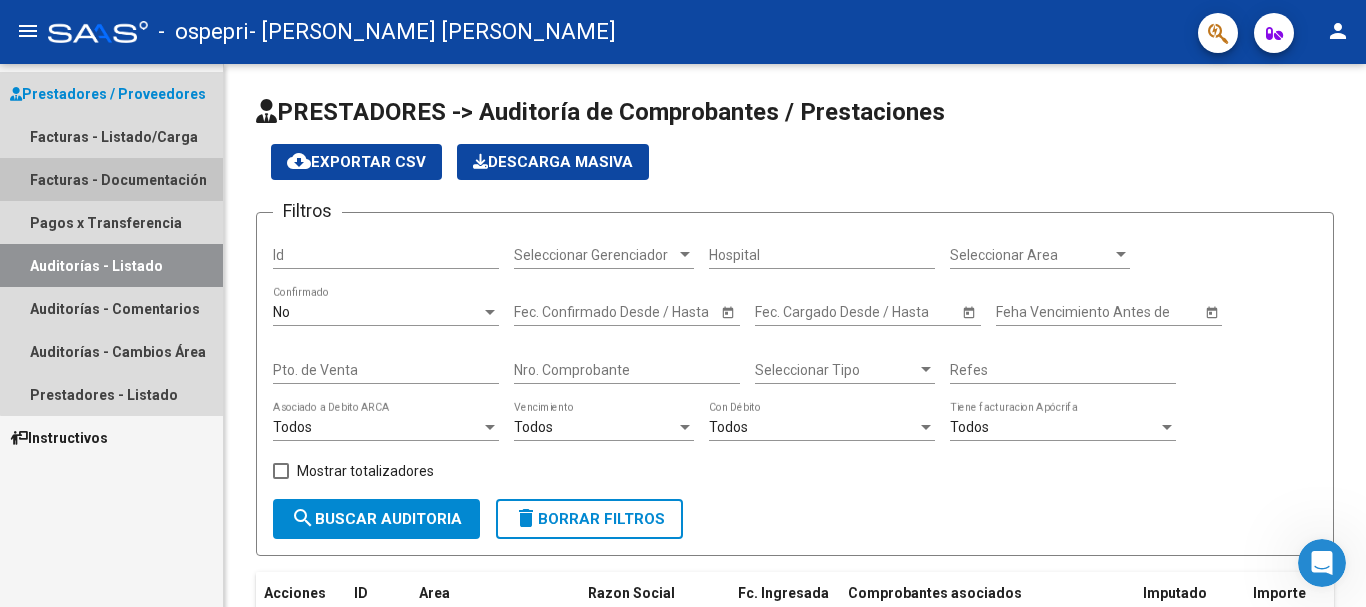 click on "Facturas - Documentación" at bounding box center (111, 179) 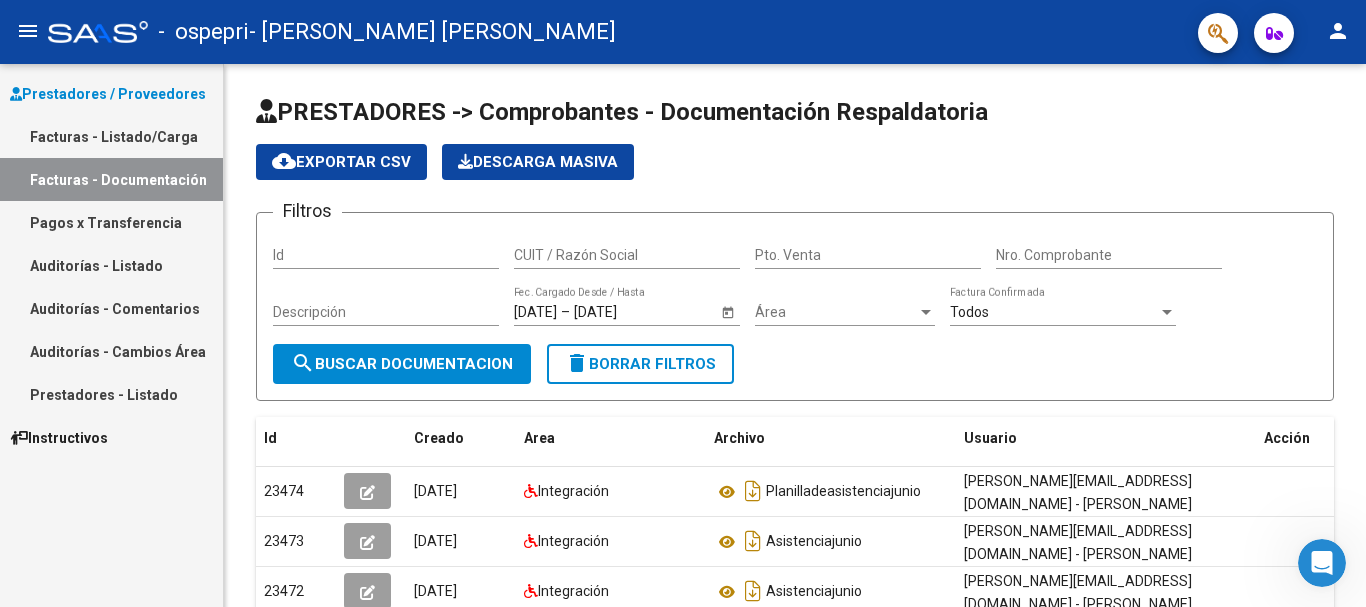 click on "Facturas - Listado/Carga" at bounding box center (111, 136) 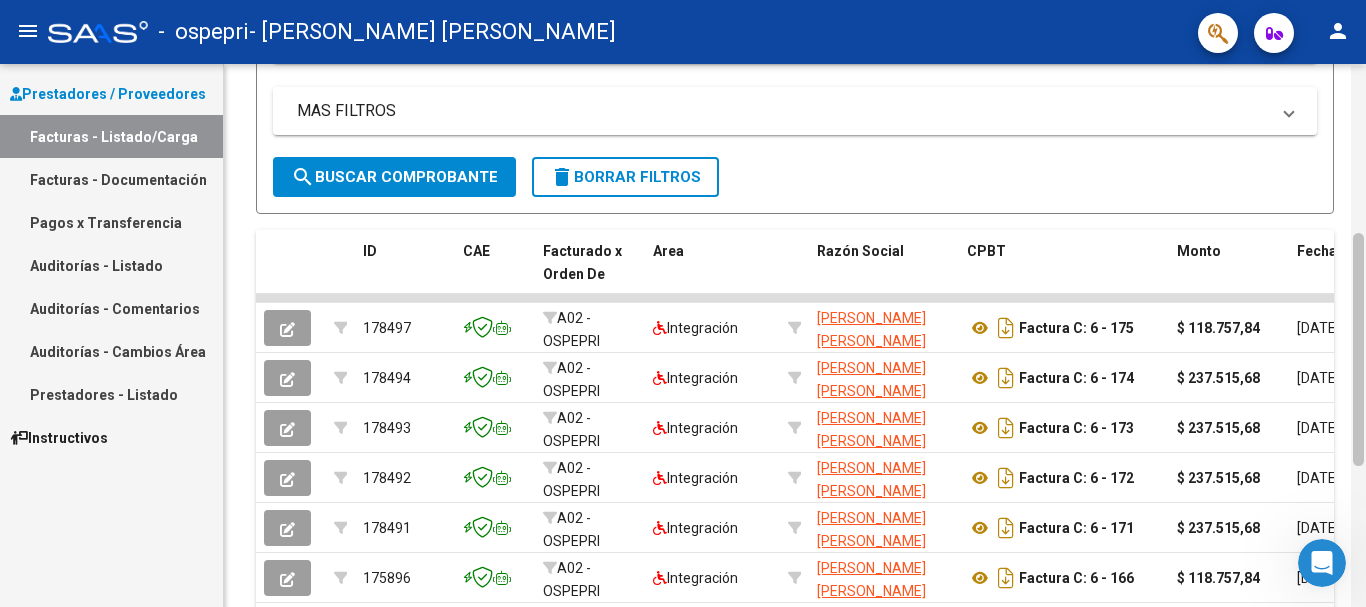scroll, scrollTop: 391, scrollLeft: 0, axis: vertical 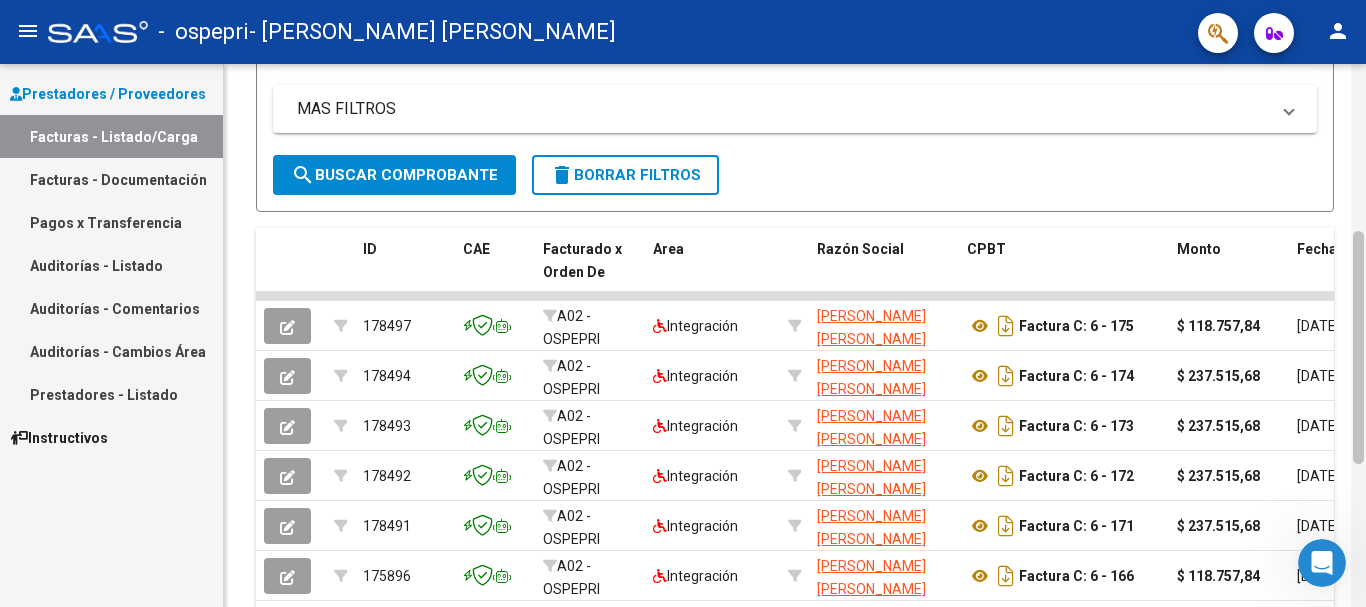 drag, startPoint x: 1358, startPoint y: 144, endPoint x: 1365, endPoint y: 432, distance: 288.08505 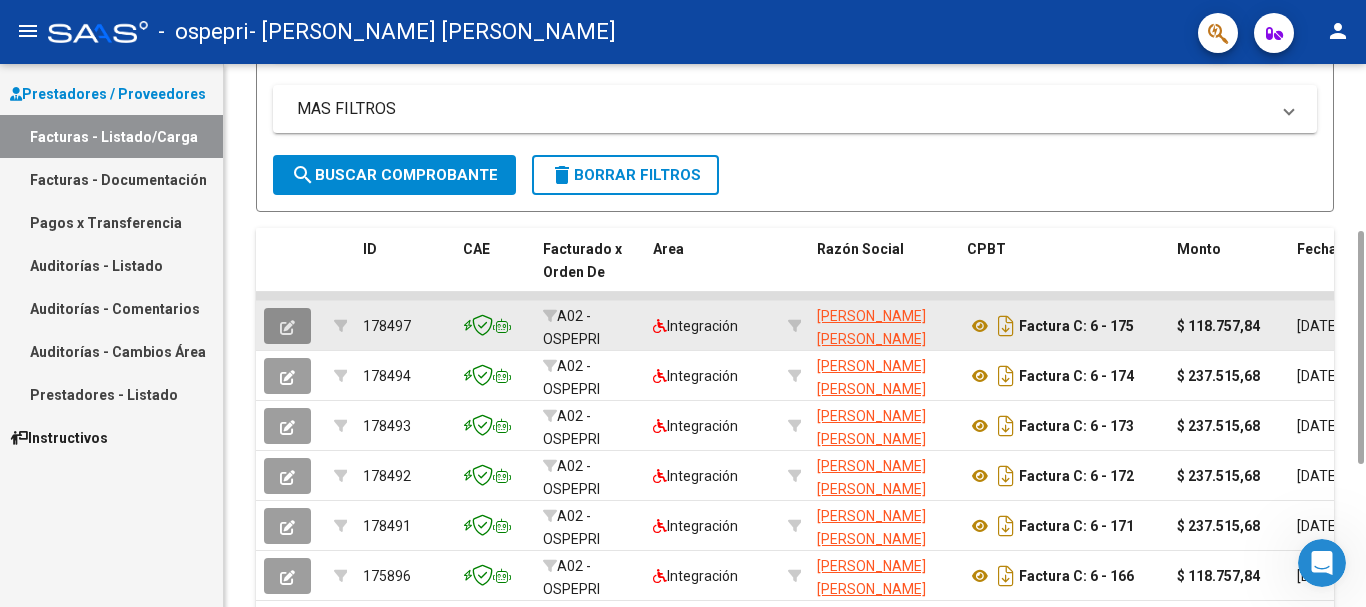 click 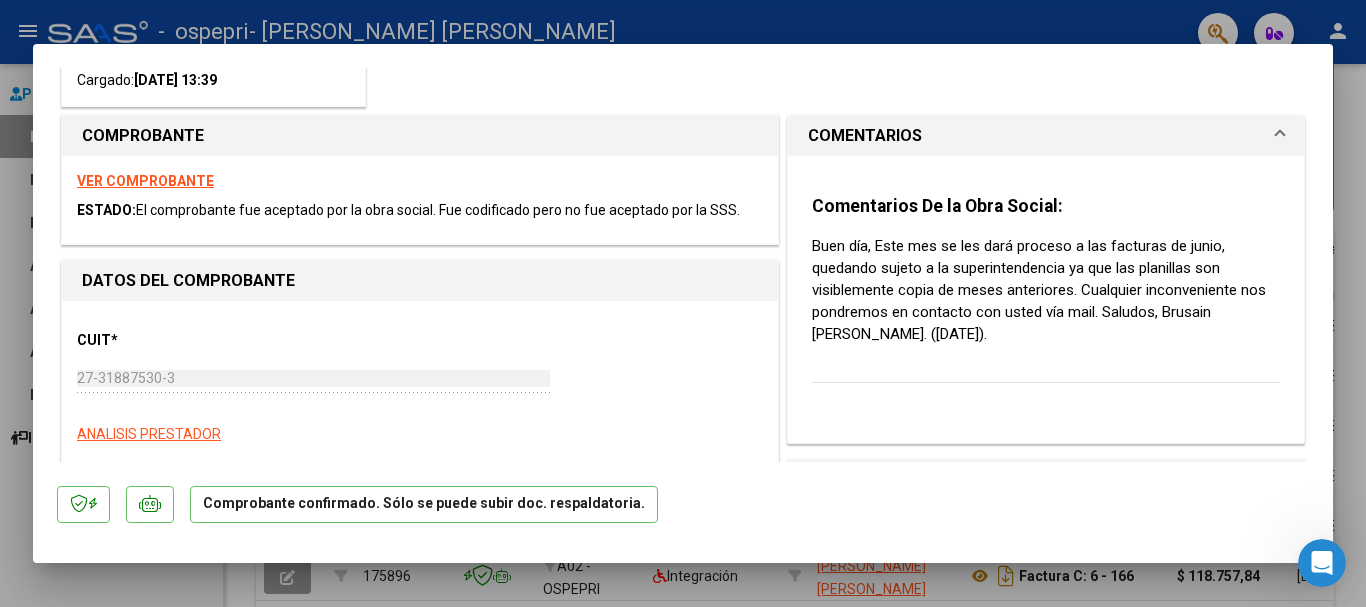 scroll, scrollTop: 252, scrollLeft: 0, axis: vertical 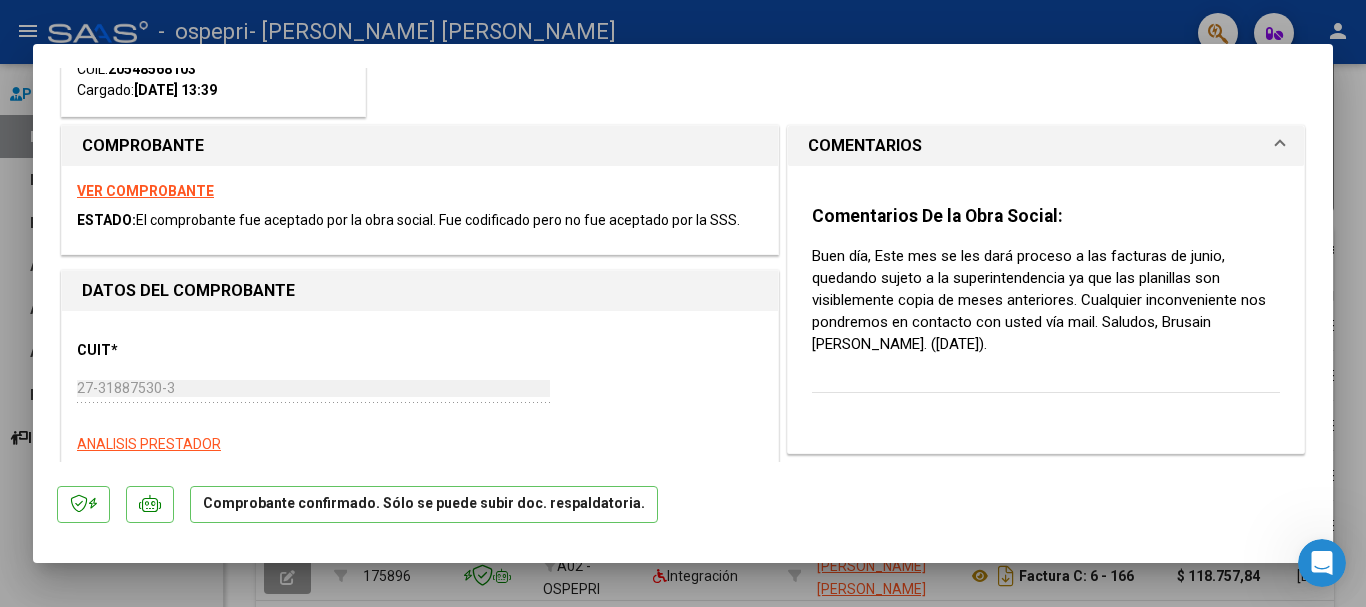 type 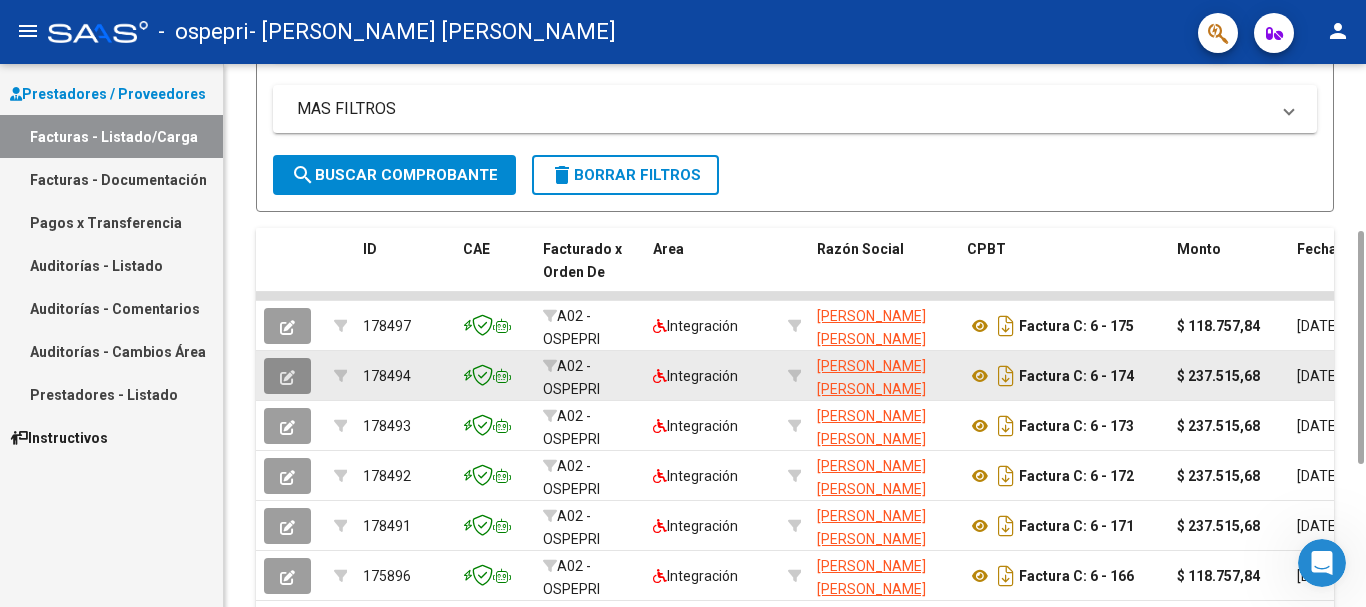 click 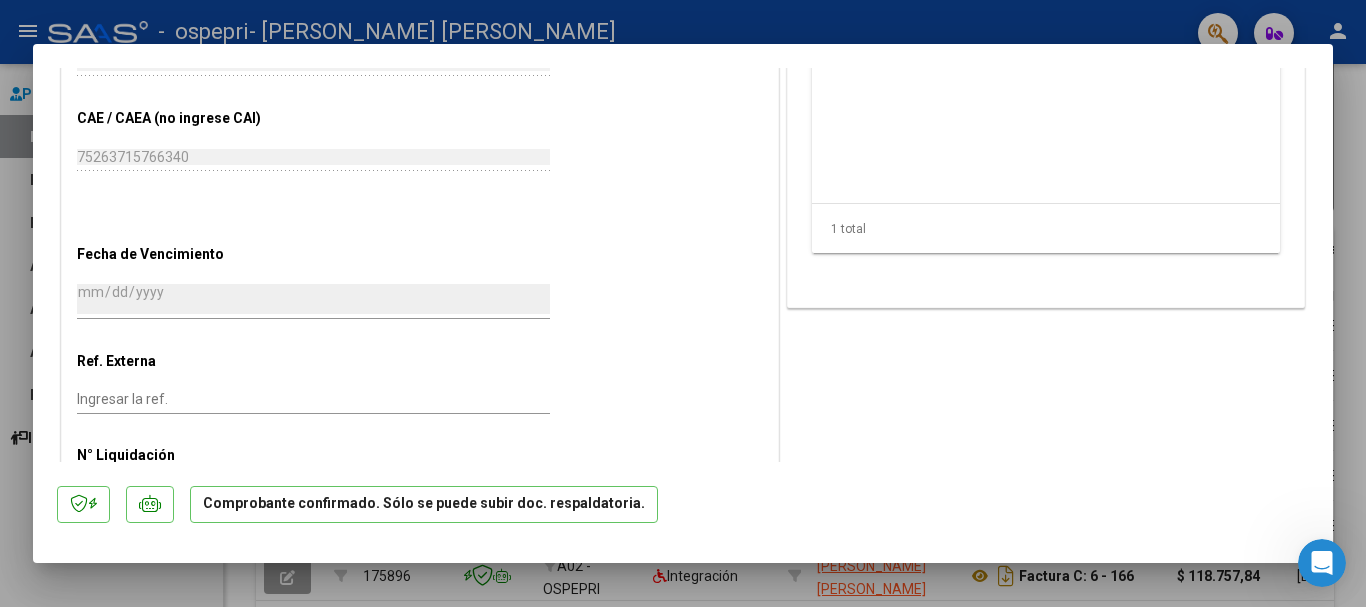scroll, scrollTop: 1374, scrollLeft: 0, axis: vertical 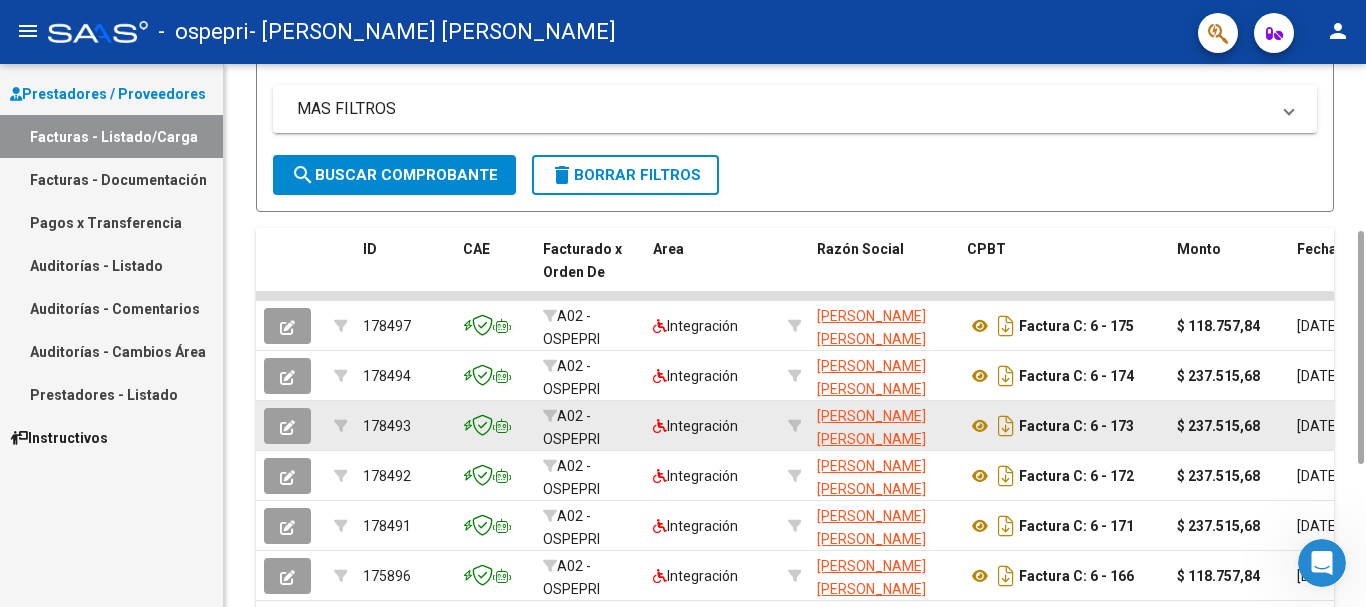 click 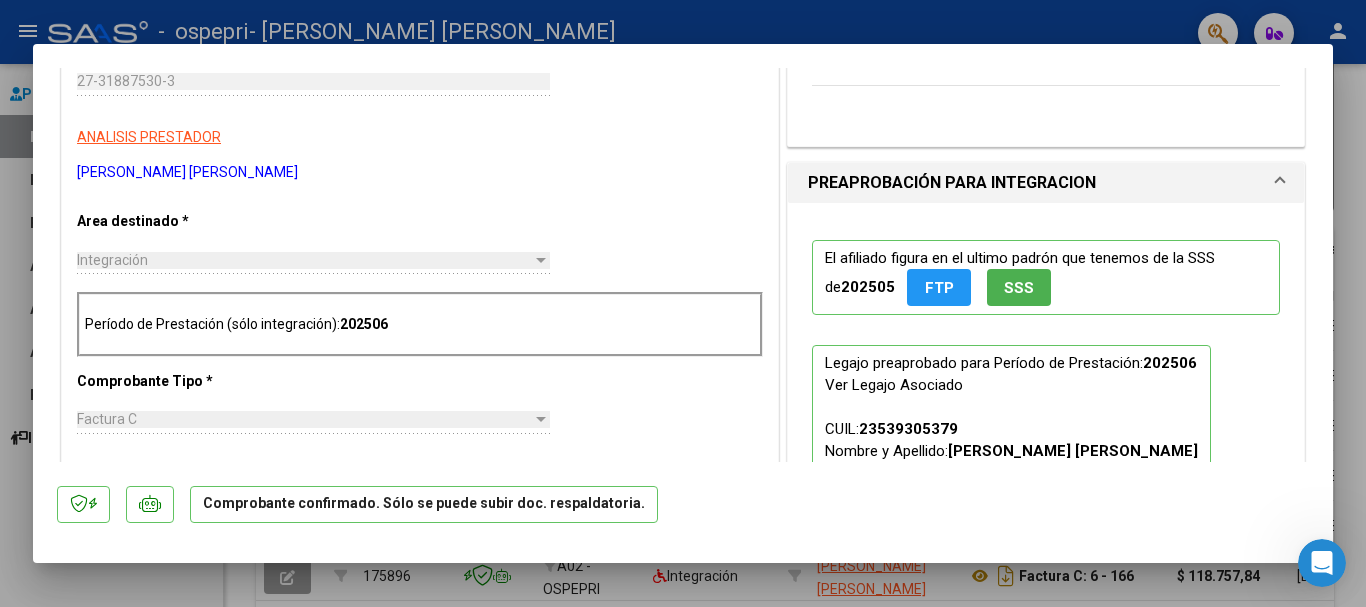 scroll, scrollTop: 584, scrollLeft: 0, axis: vertical 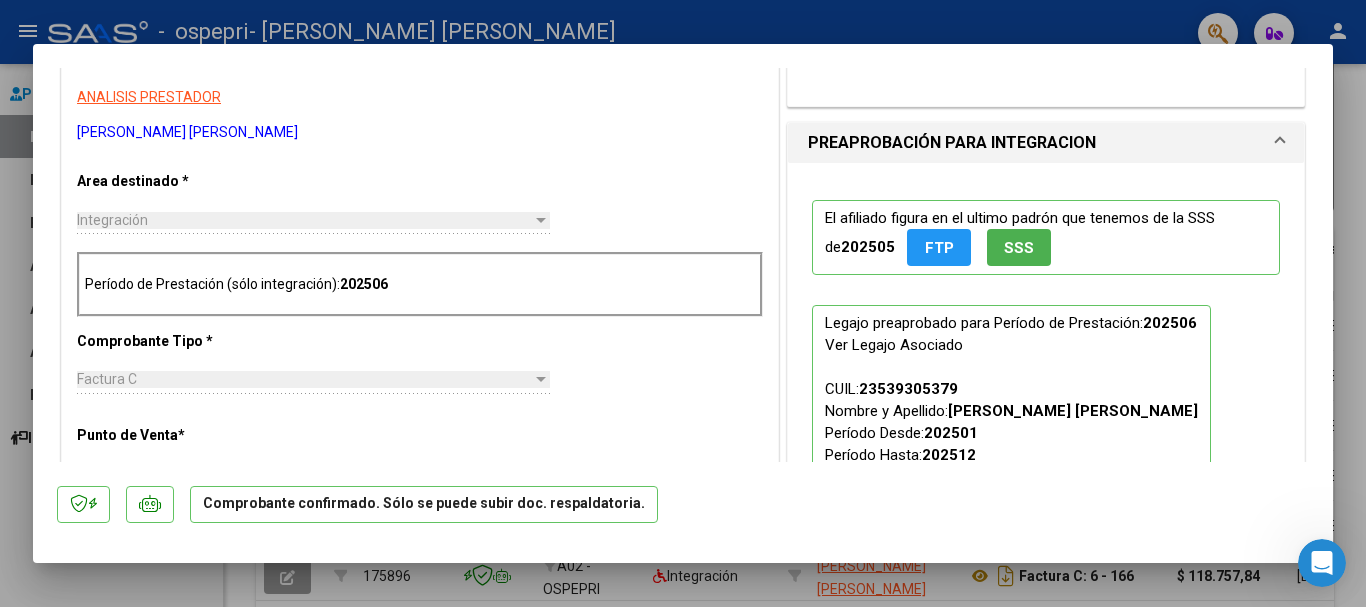click at bounding box center [683, 303] 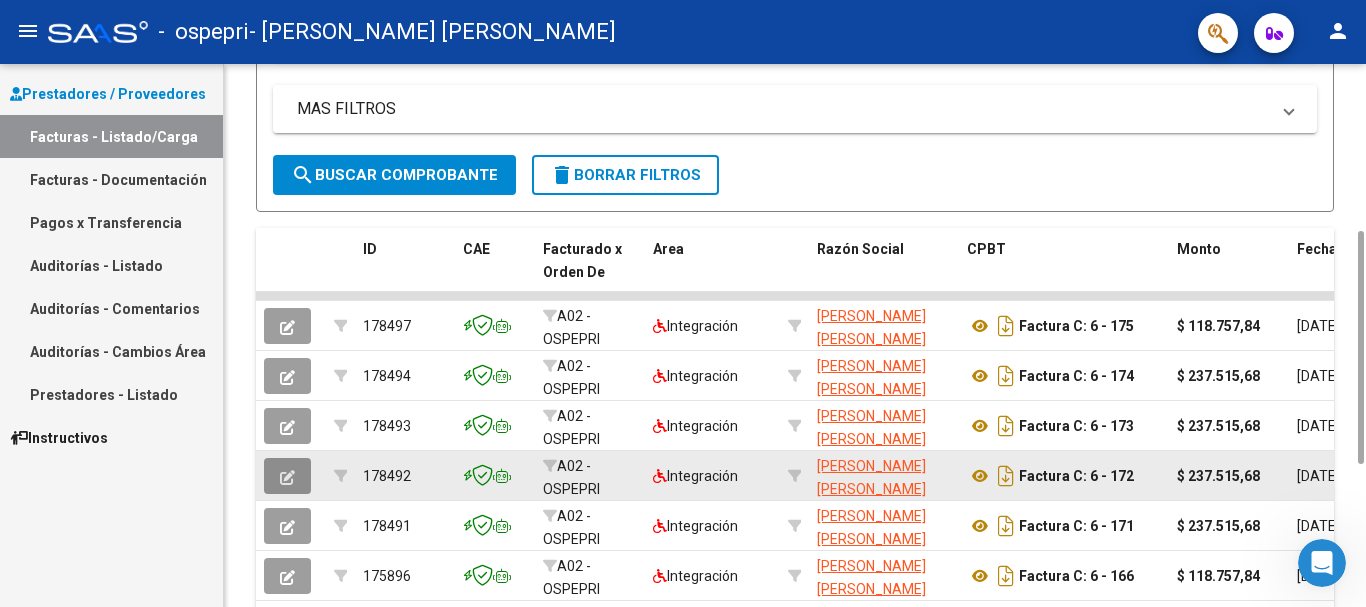 click 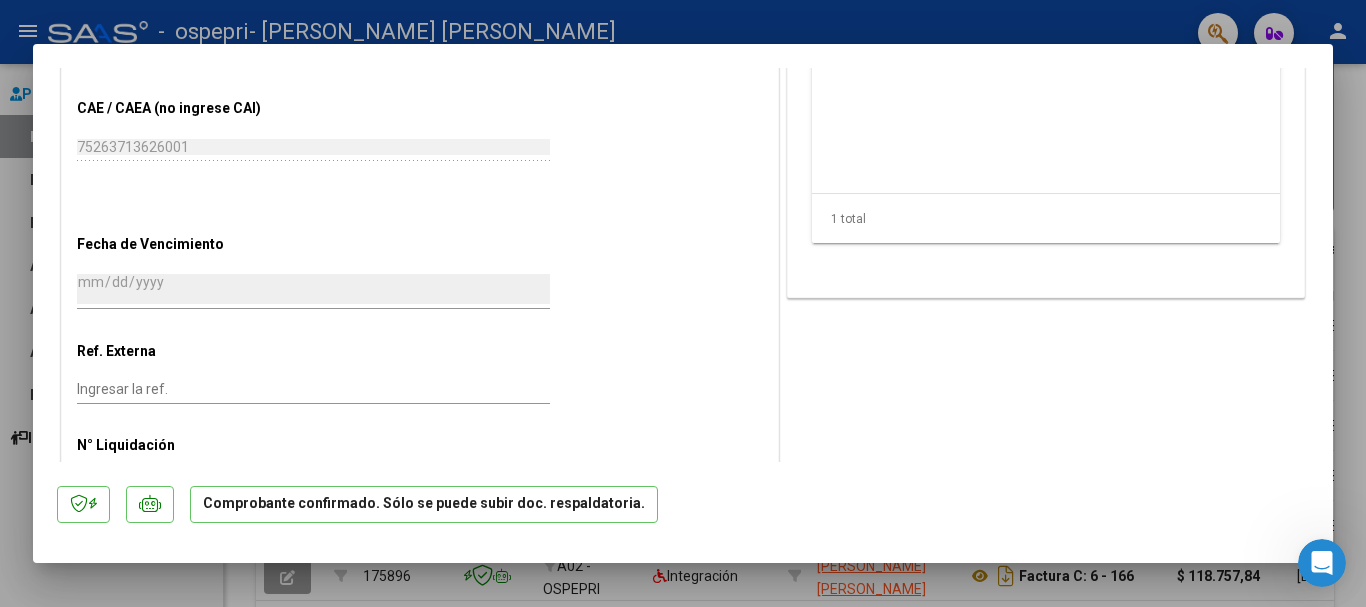 scroll, scrollTop: 1374, scrollLeft: 0, axis: vertical 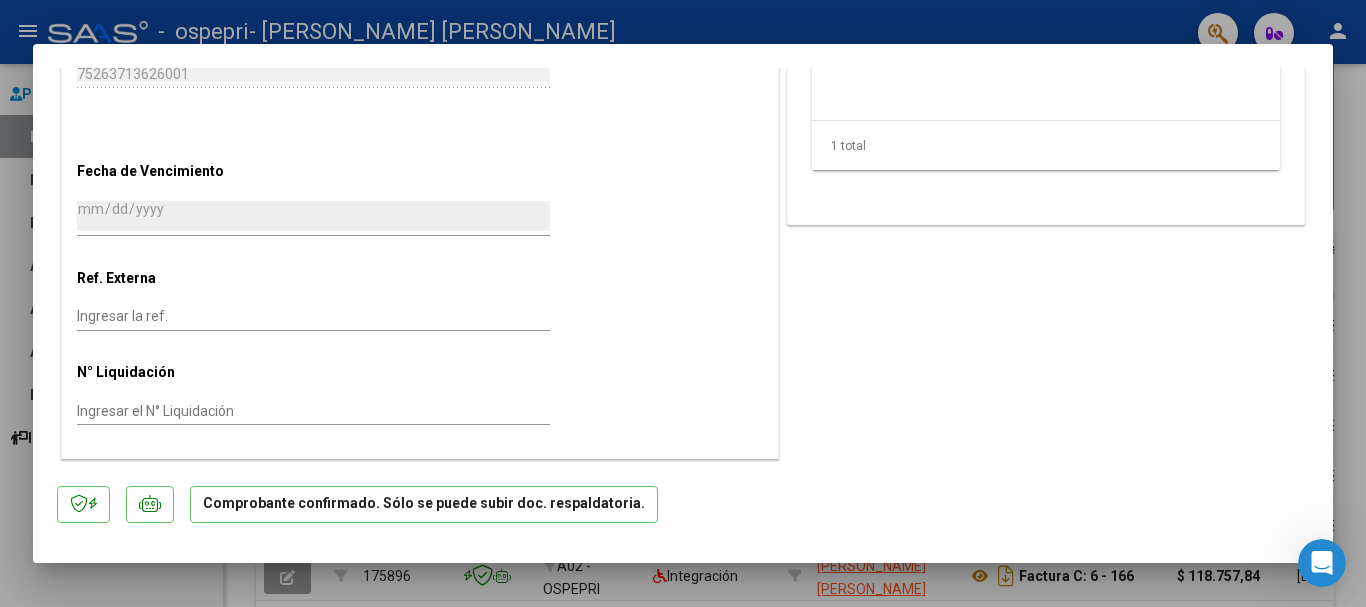 click at bounding box center [683, 303] 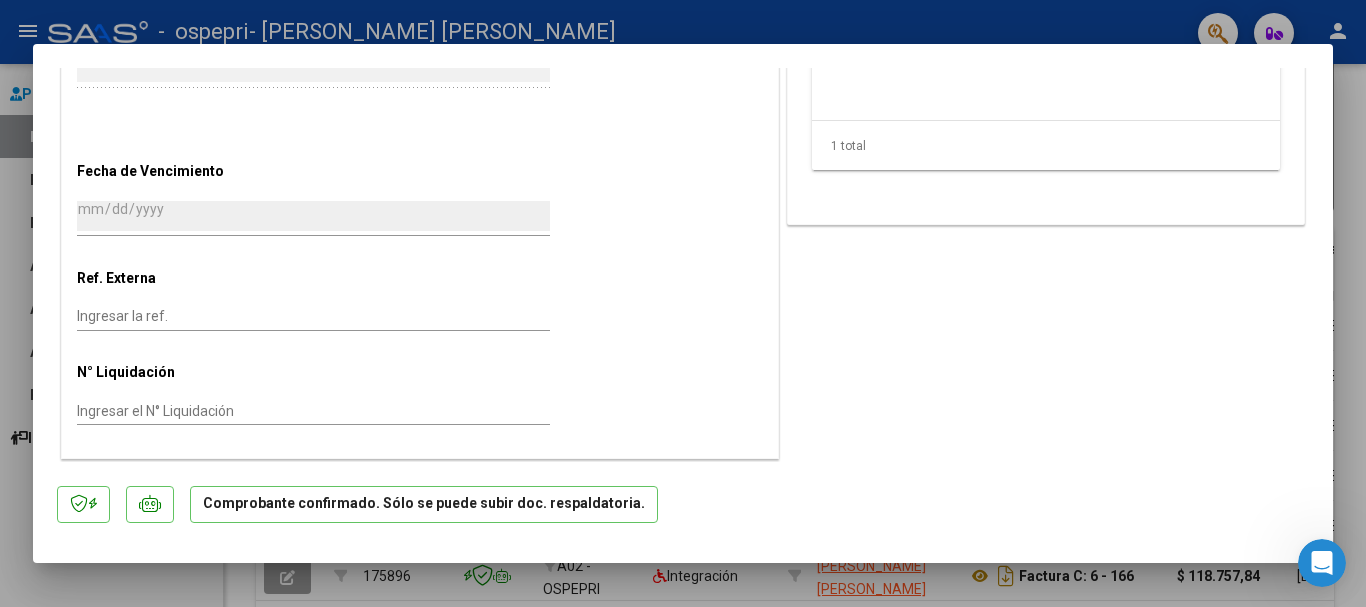 scroll, scrollTop: 0, scrollLeft: 0, axis: both 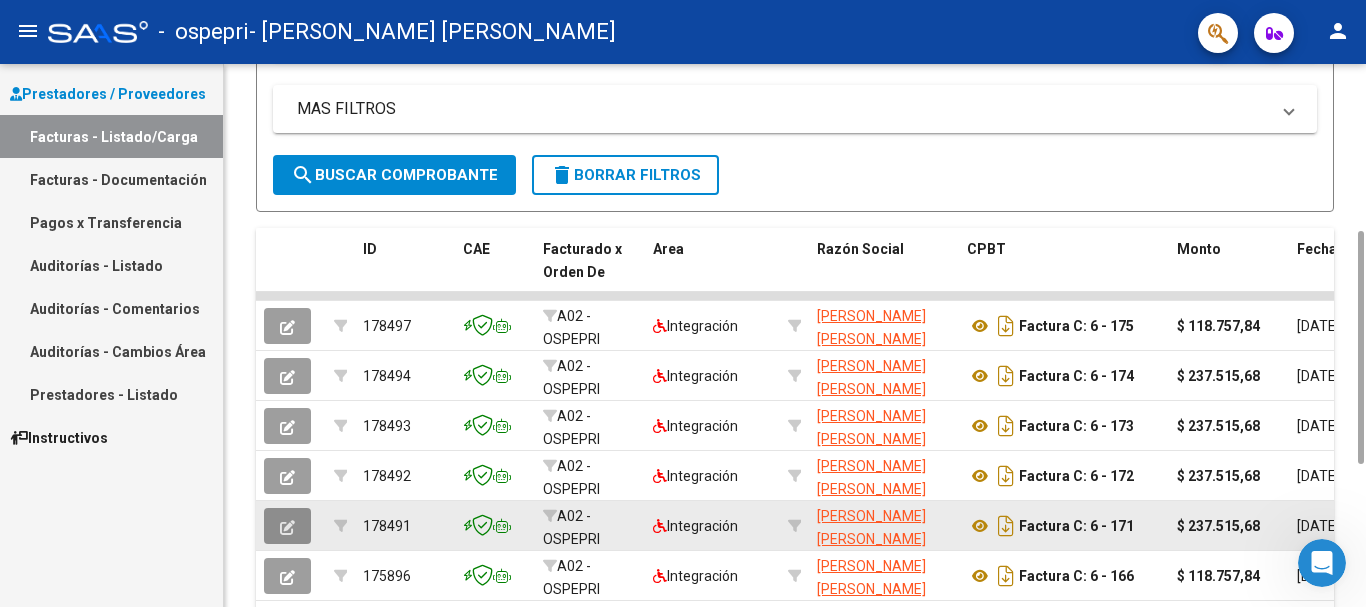 click 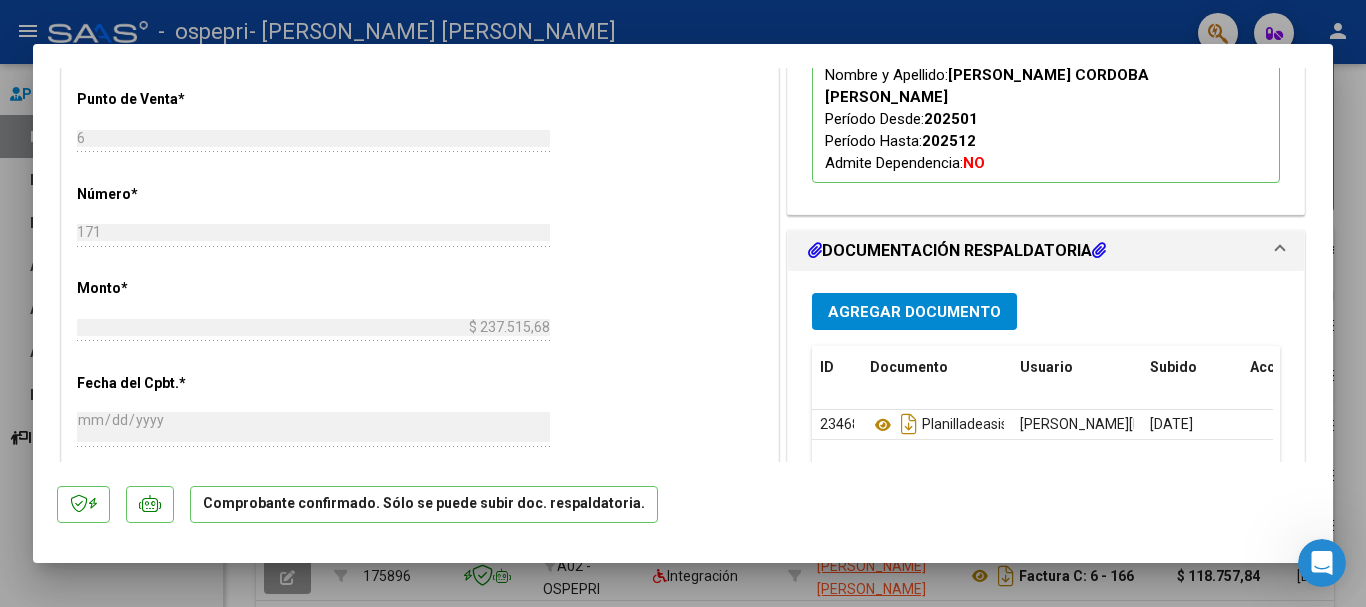 scroll, scrollTop: 895, scrollLeft: 0, axis: vertical 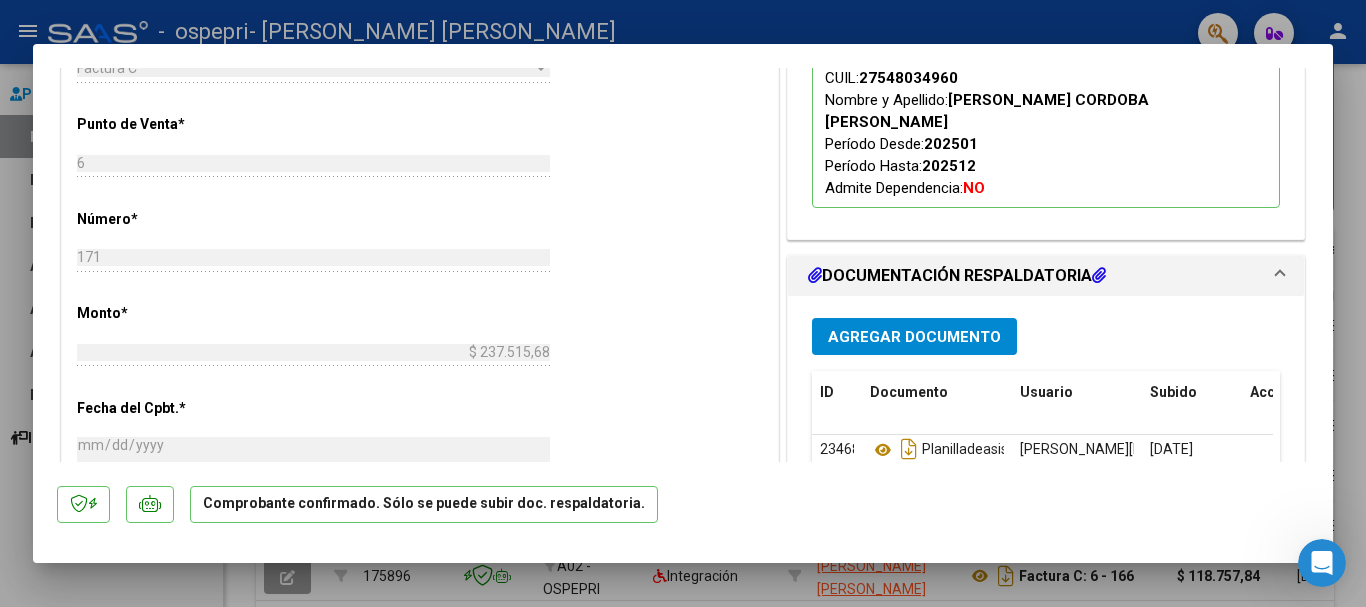 click at bounding box center (683, 303) 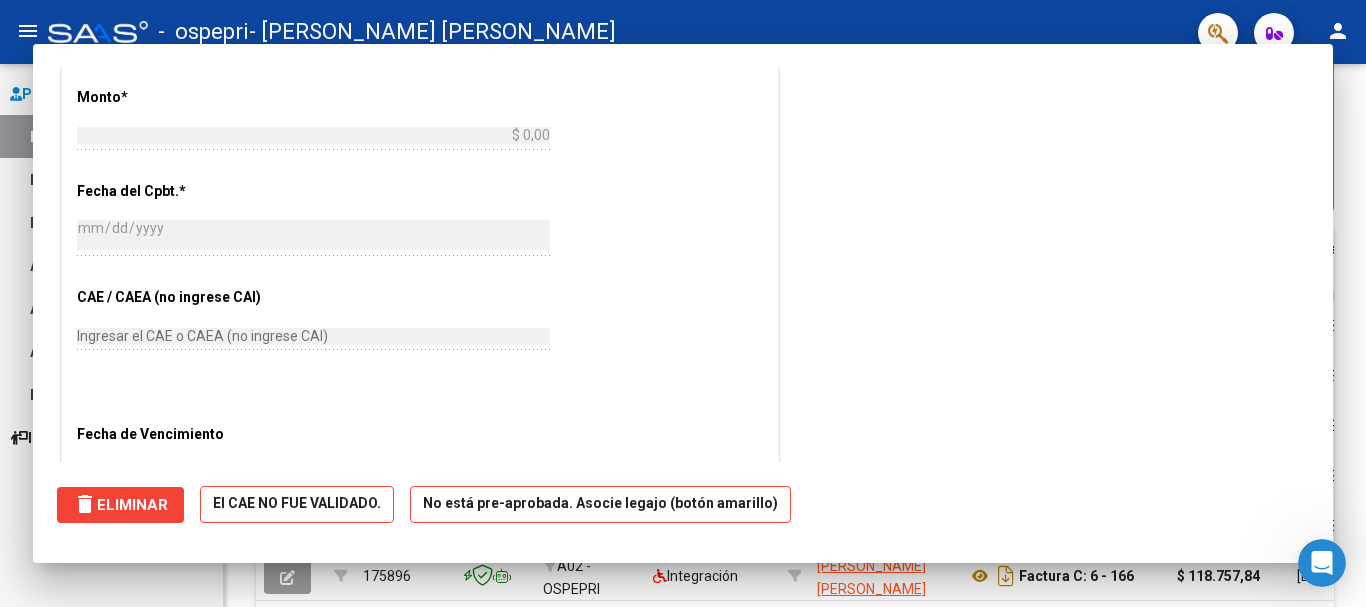 scroll, scrollTop: 678, scrollLeft: 0, axis: vertical 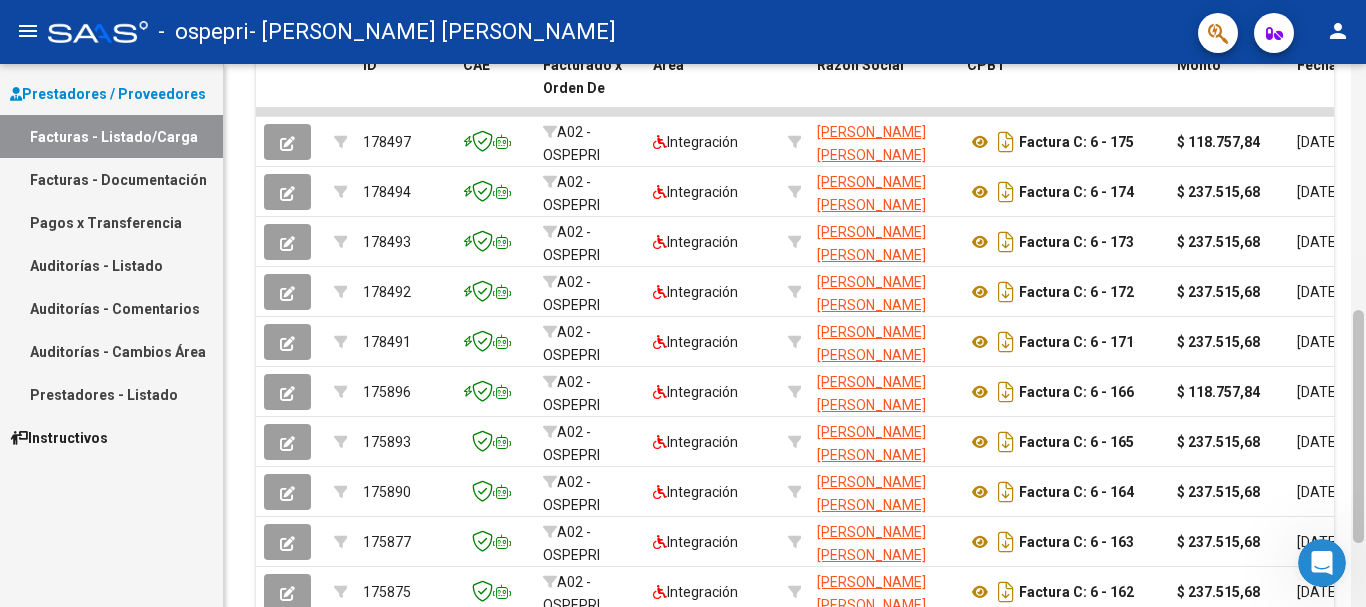 drag, startPoint x: 1360, startPoint y: 272, endPoint x: 1365, endPoint y: 351, distance: 79.15807 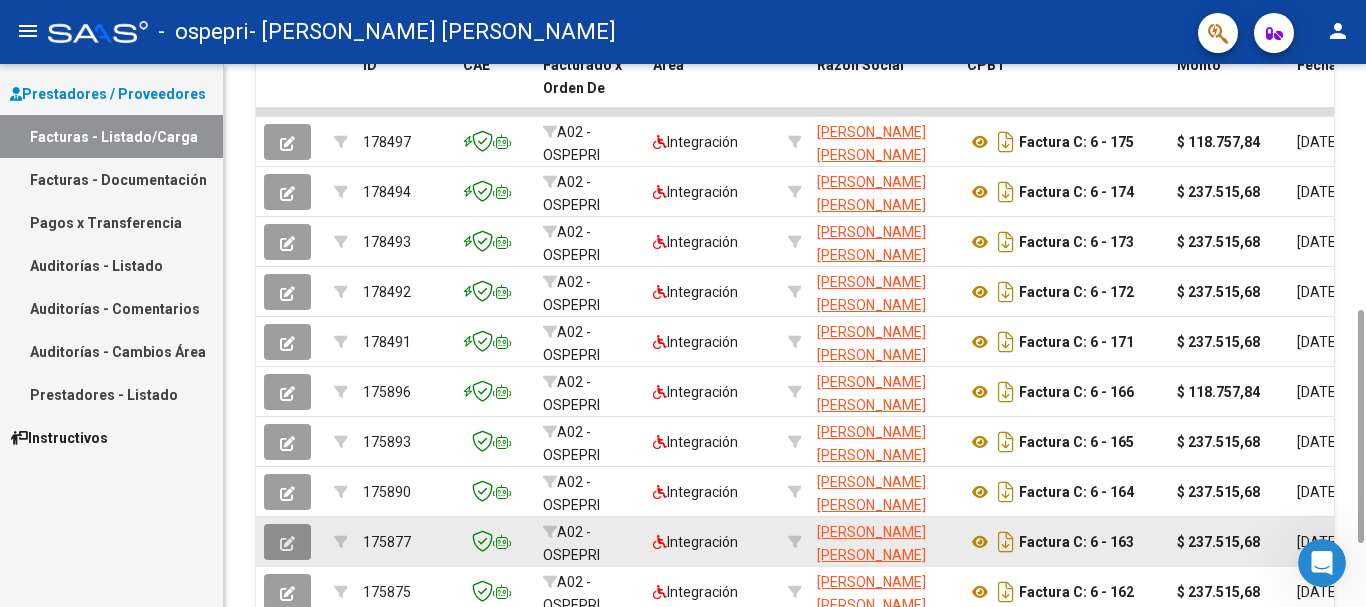 click 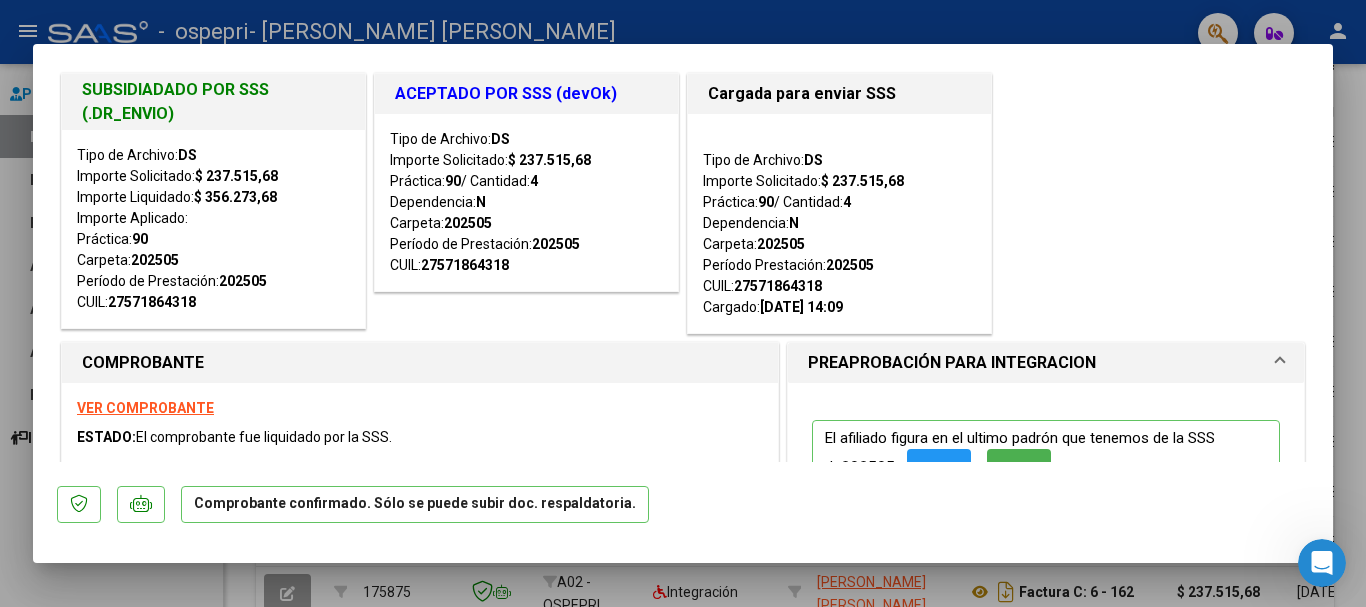 scroll, scrollTop: 35, scrollLeft: 0, axis: vertical 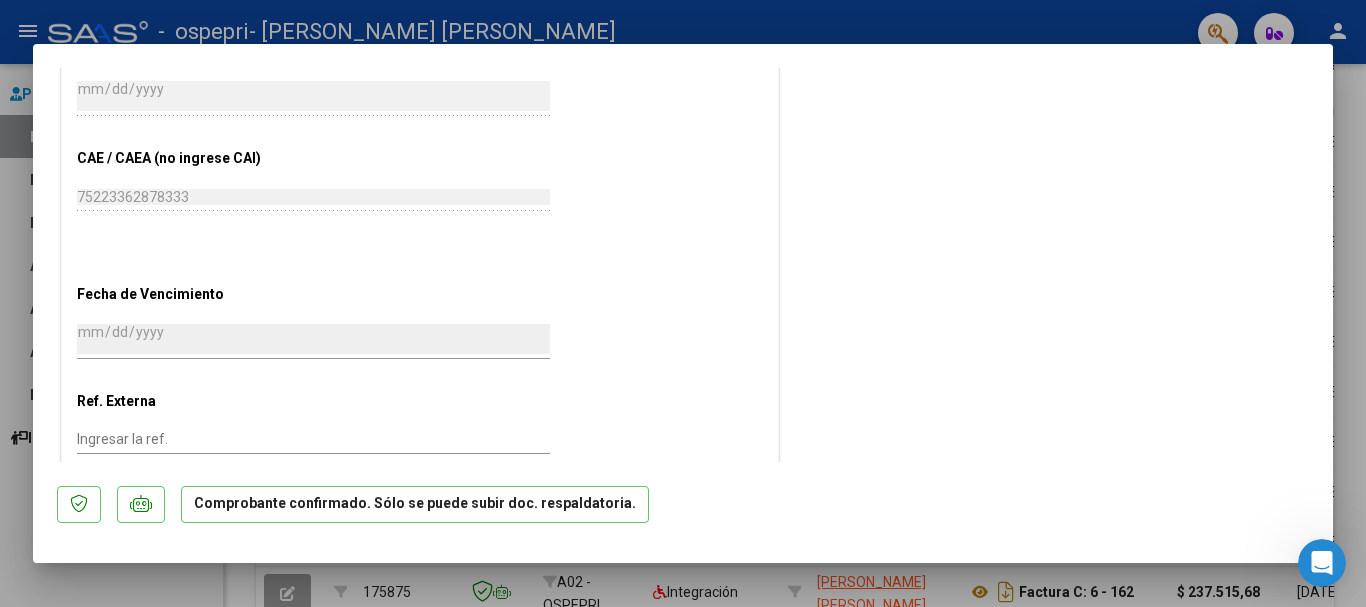 type 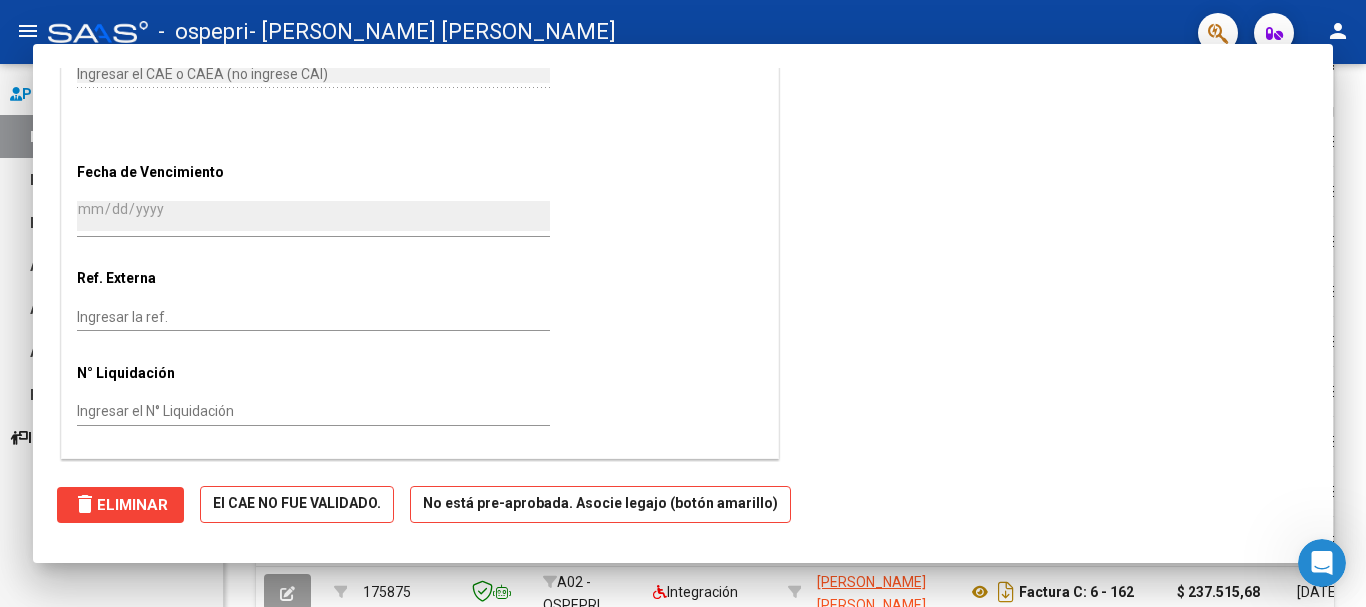 scroll, scrollTop: 1034, scrollLeft: 0, axis: vertical 